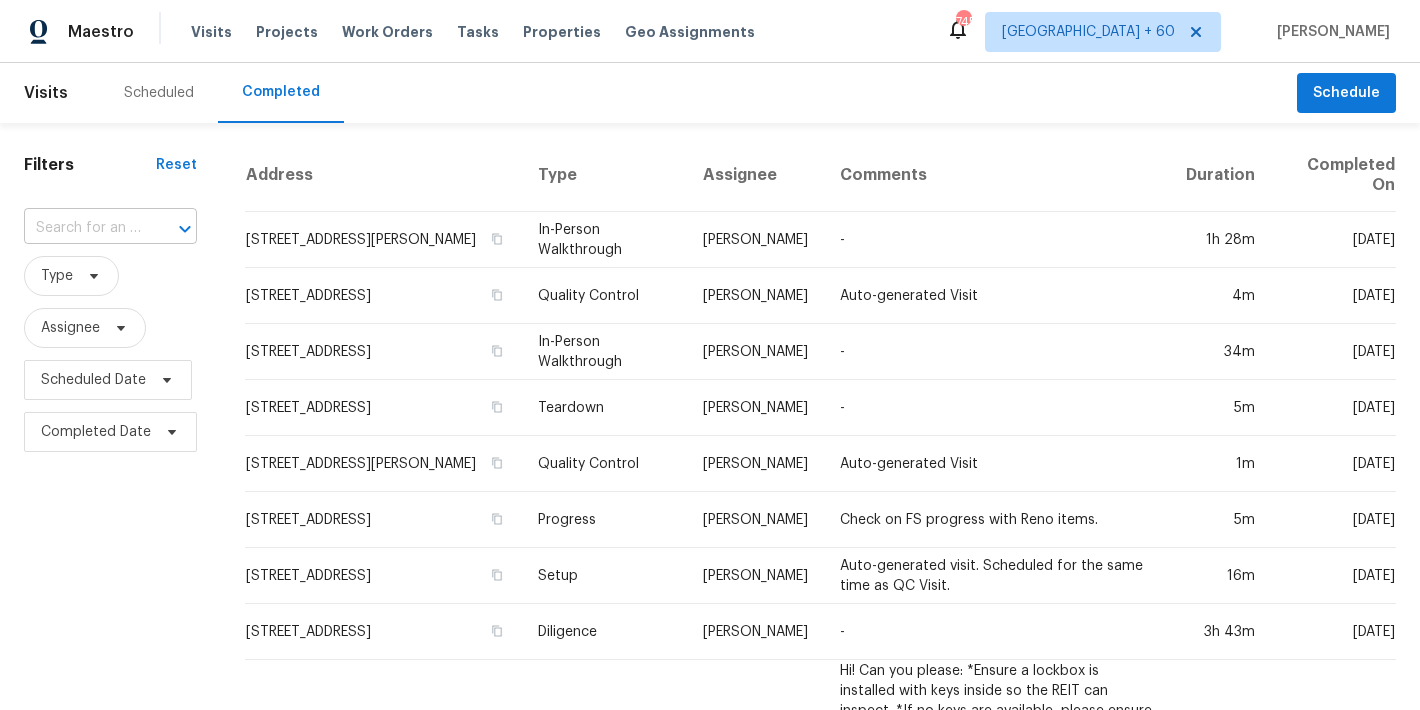 scroll, scrollTop: 0, scrollLeft: 0, axis: both 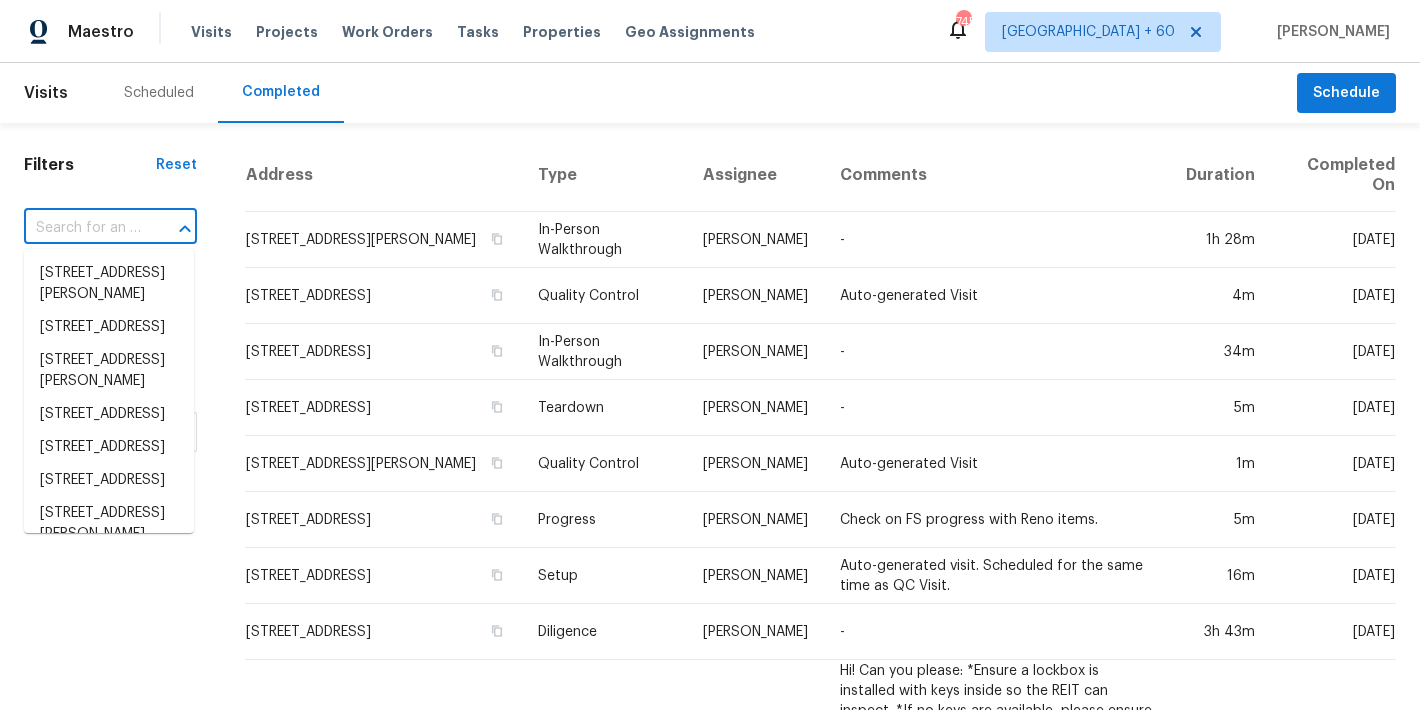 click at bounding box center (82, 228) 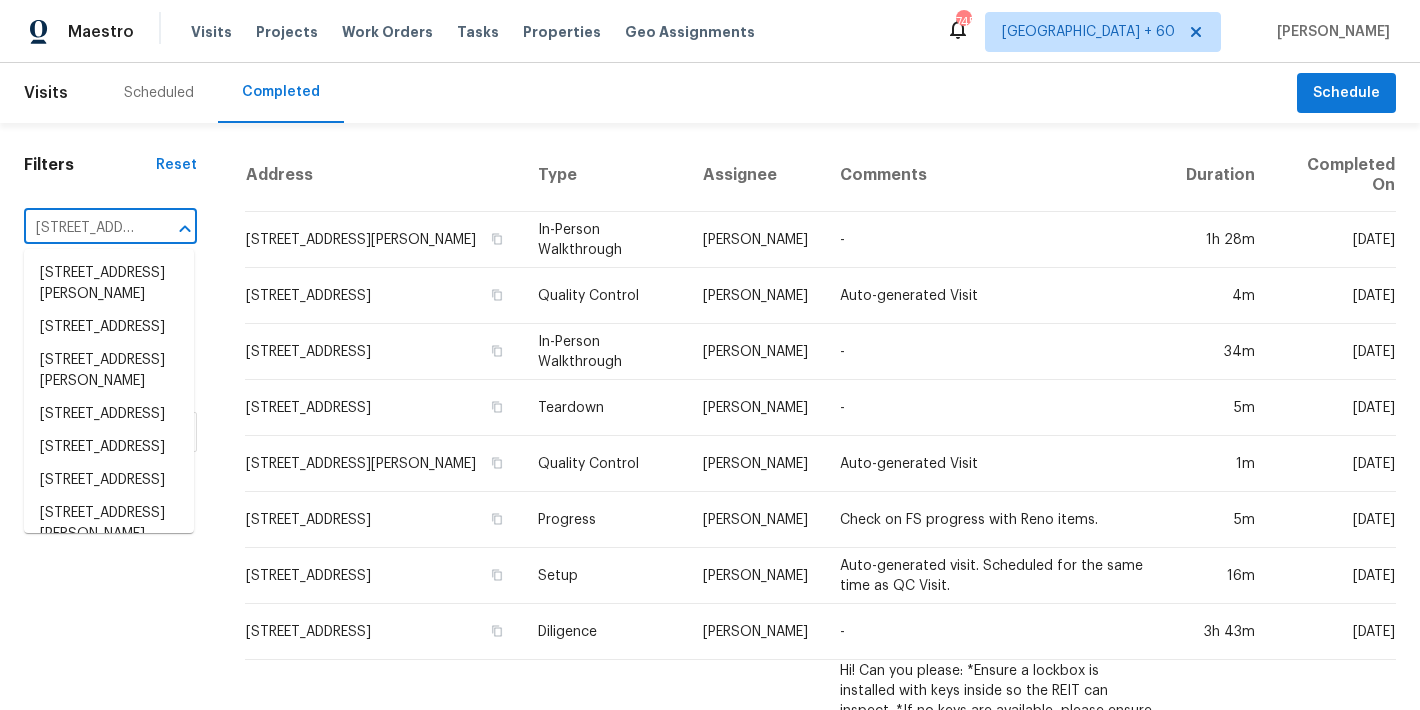 scroll, scrollTop: 0, scrollLeft: 192, axis: horizontal 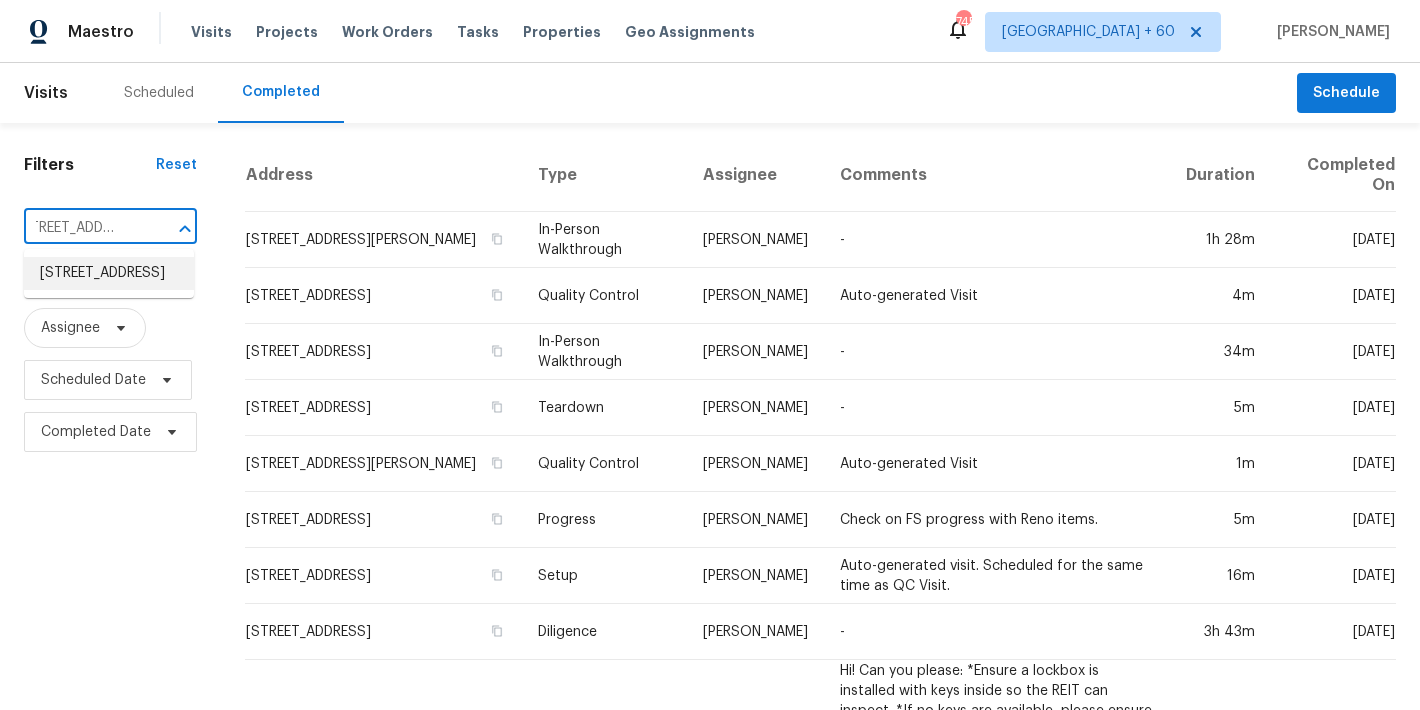 click on "10075 N Mill Crossing Way, Tucson, AZ 85743" at bounding box center [109, 273] 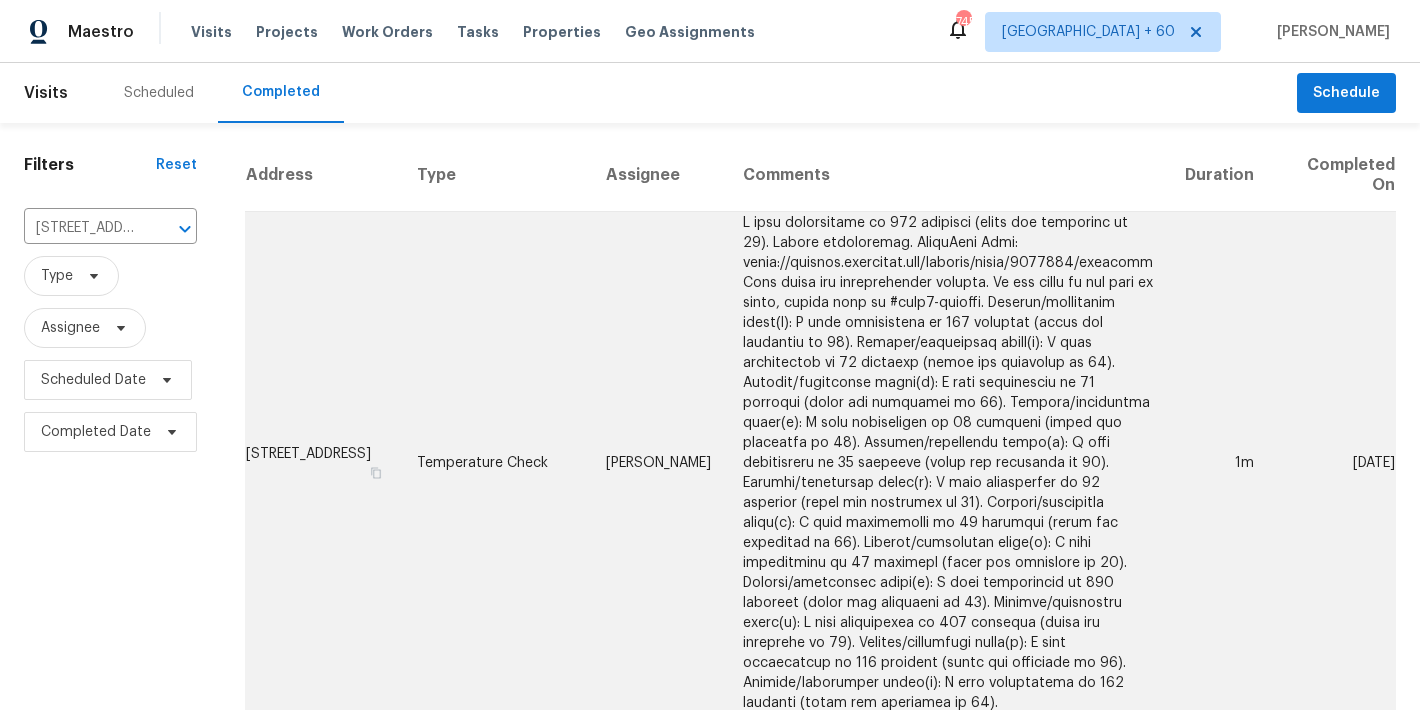 click on "10075 N Mill Crossing Way, Tucson, AZ 85743" at bounding box center (323, 463) 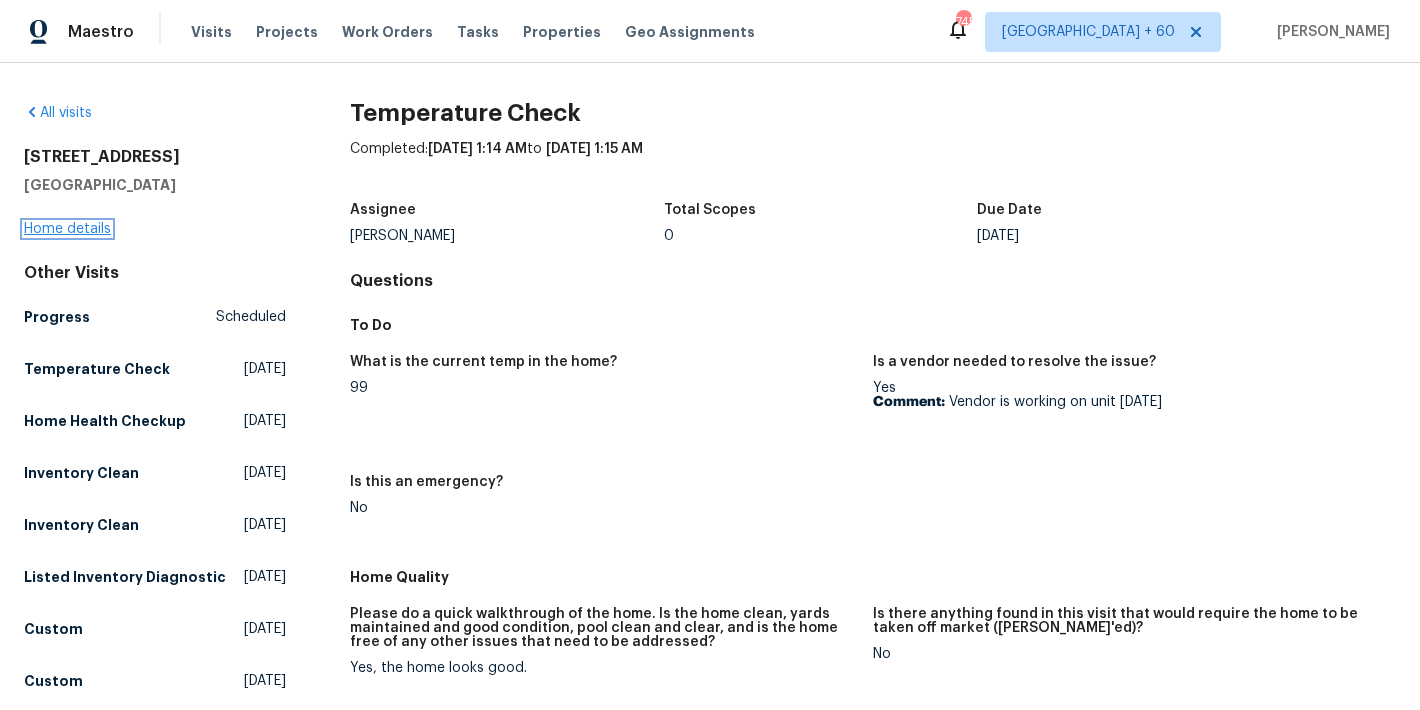 click on "Home details" at bounding box center [67, 229] 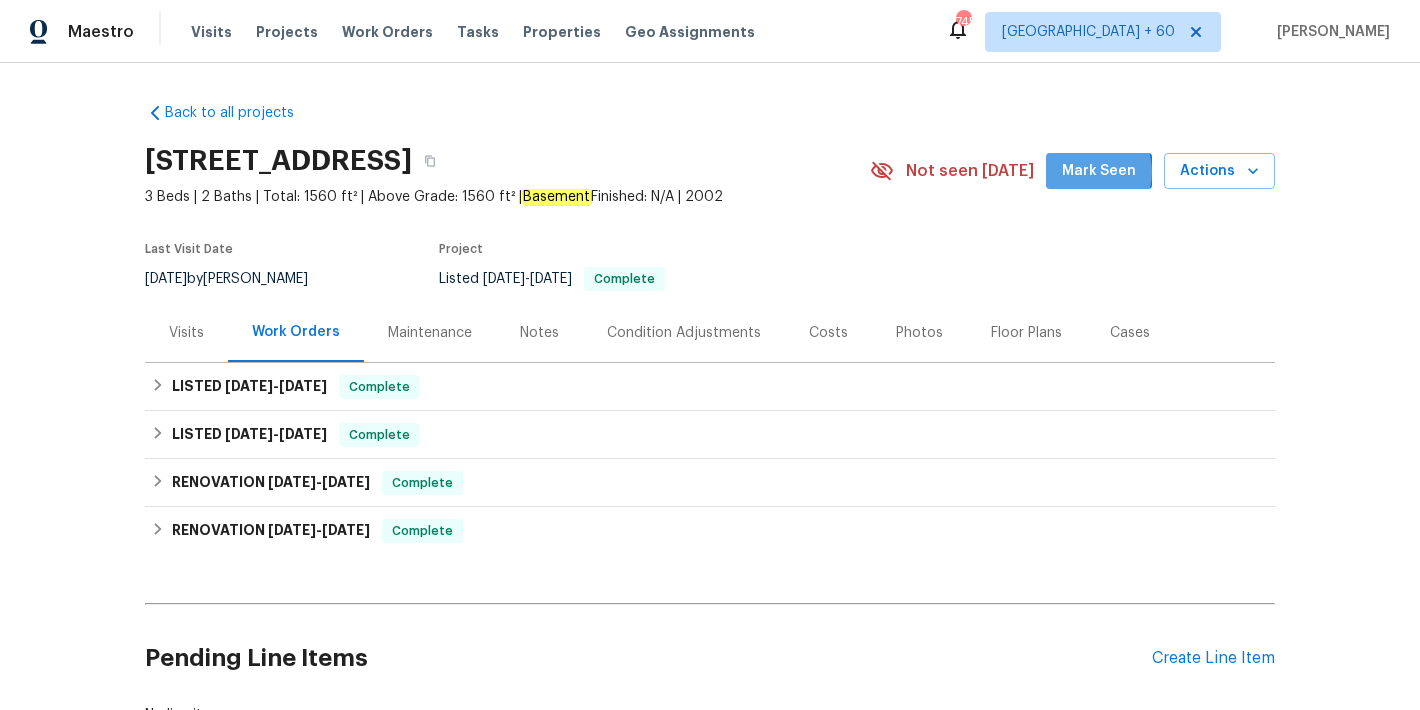click on "Mark Seen" at bounding box center [1099, 171] 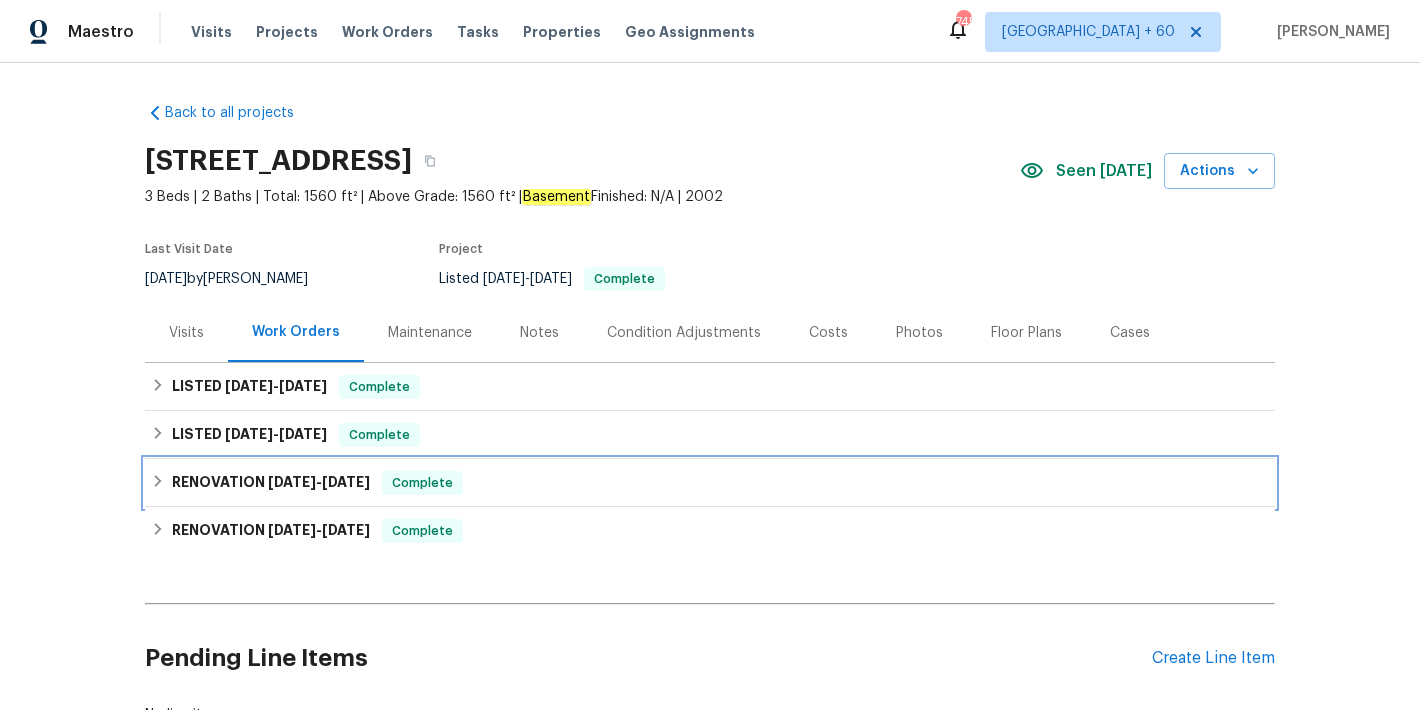click on "5/8/25  -  5/12/25" at bounding box center (319, 482) 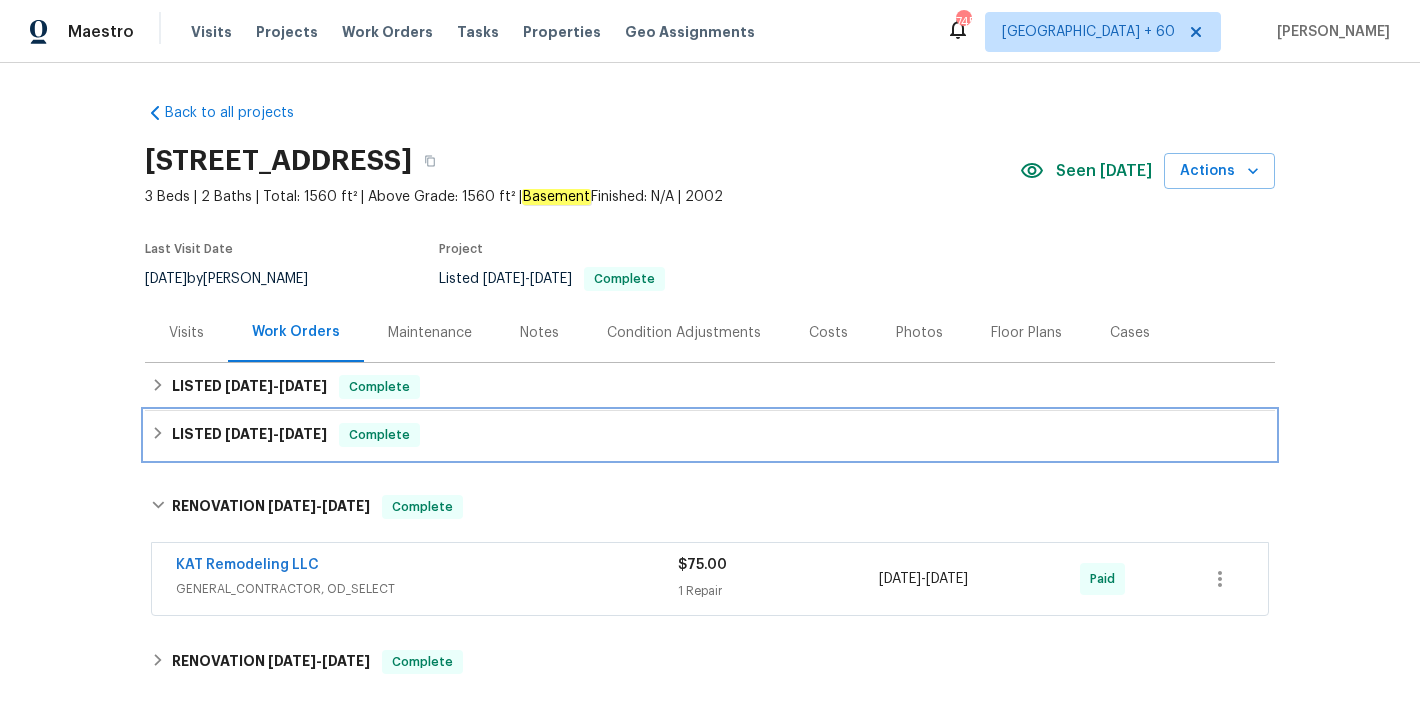 click on "LISTED   5/13/25  -  5/15/25 Complete" at bounding box center [710, 435] 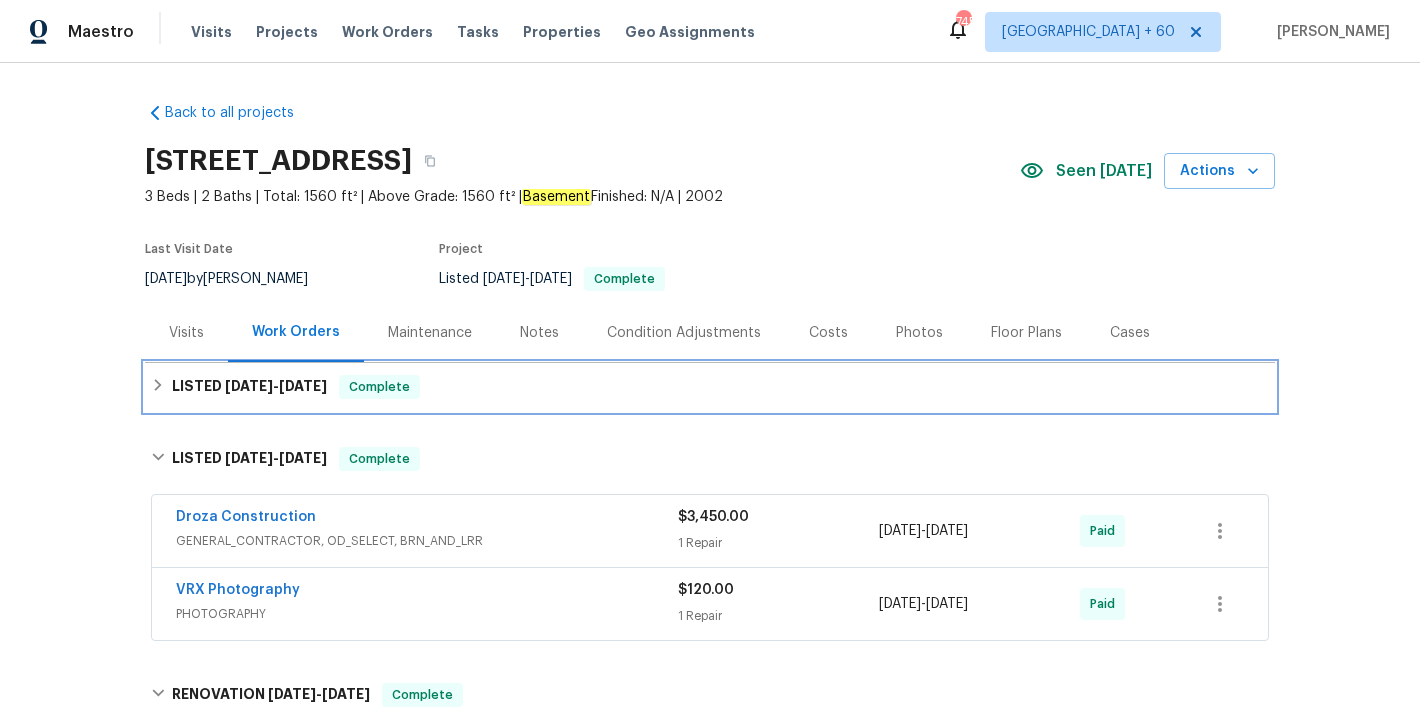 click on "7/16/25" at bounding box center [303, 386] 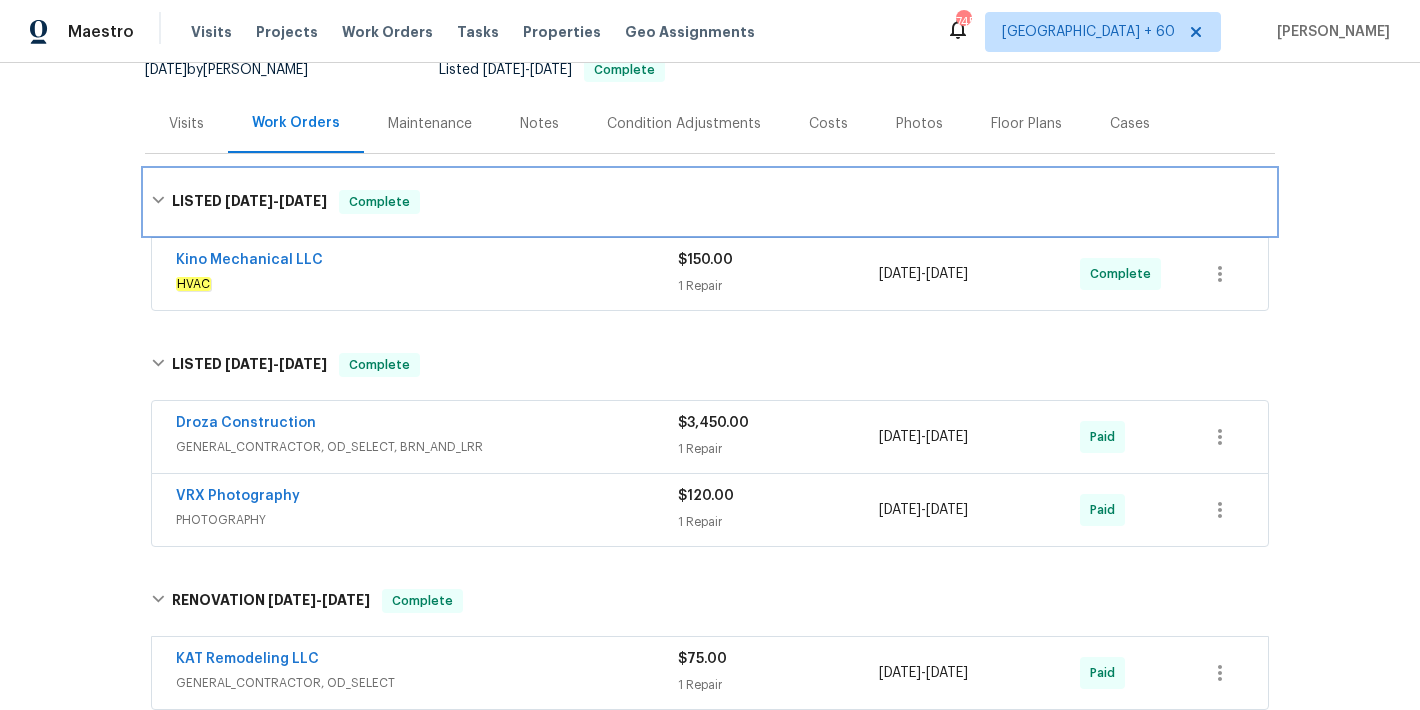 scroll, scrollTop: 212, scrollLeft: 0, axis: vertical 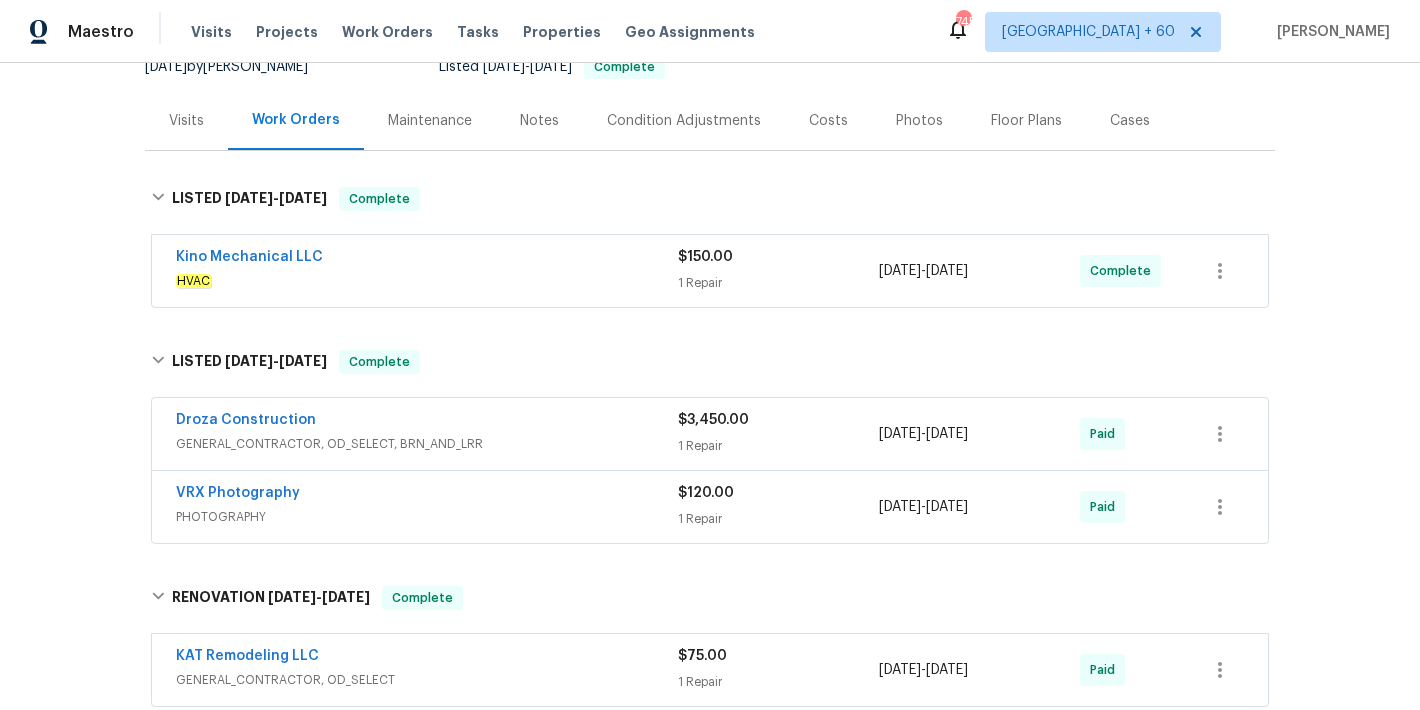 click on "HVAC" at bounding box center [427, 281] 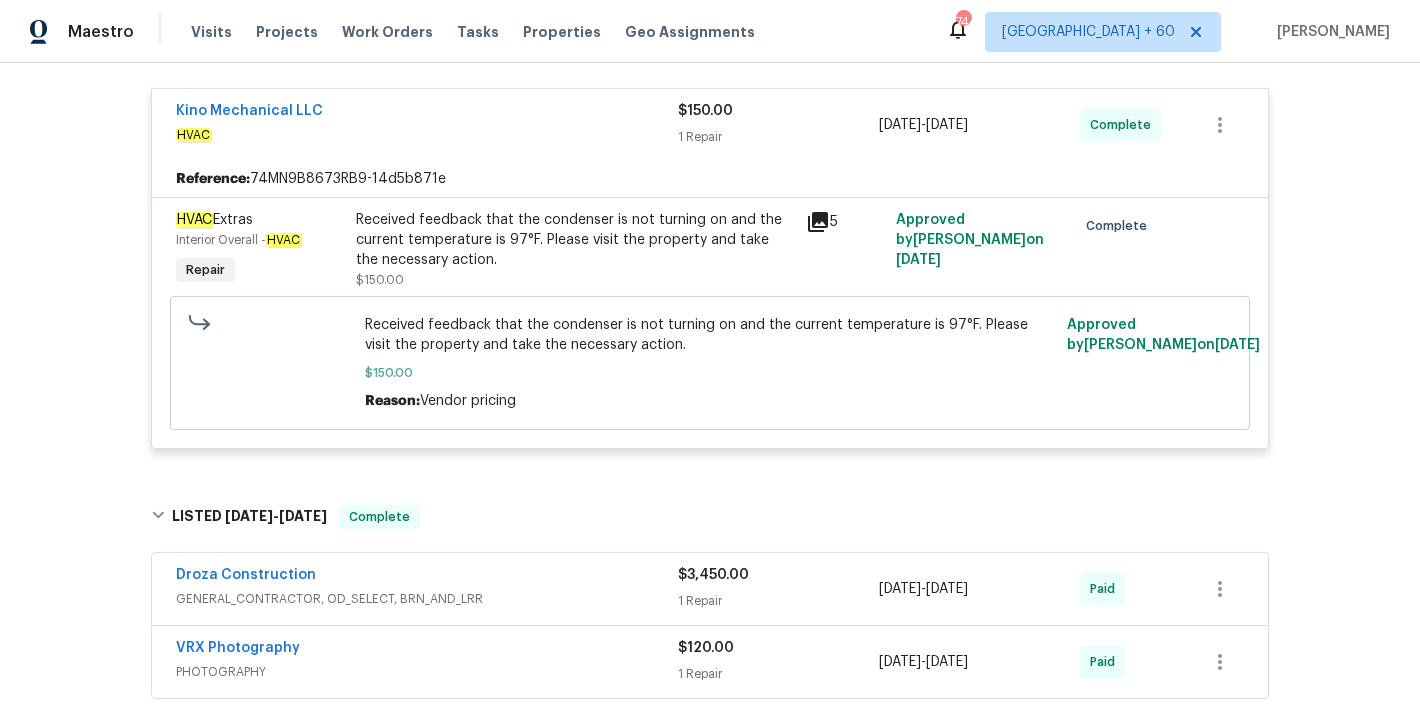 scroll, scrollTop: 375, scrollLeft: 0, axis: vertical 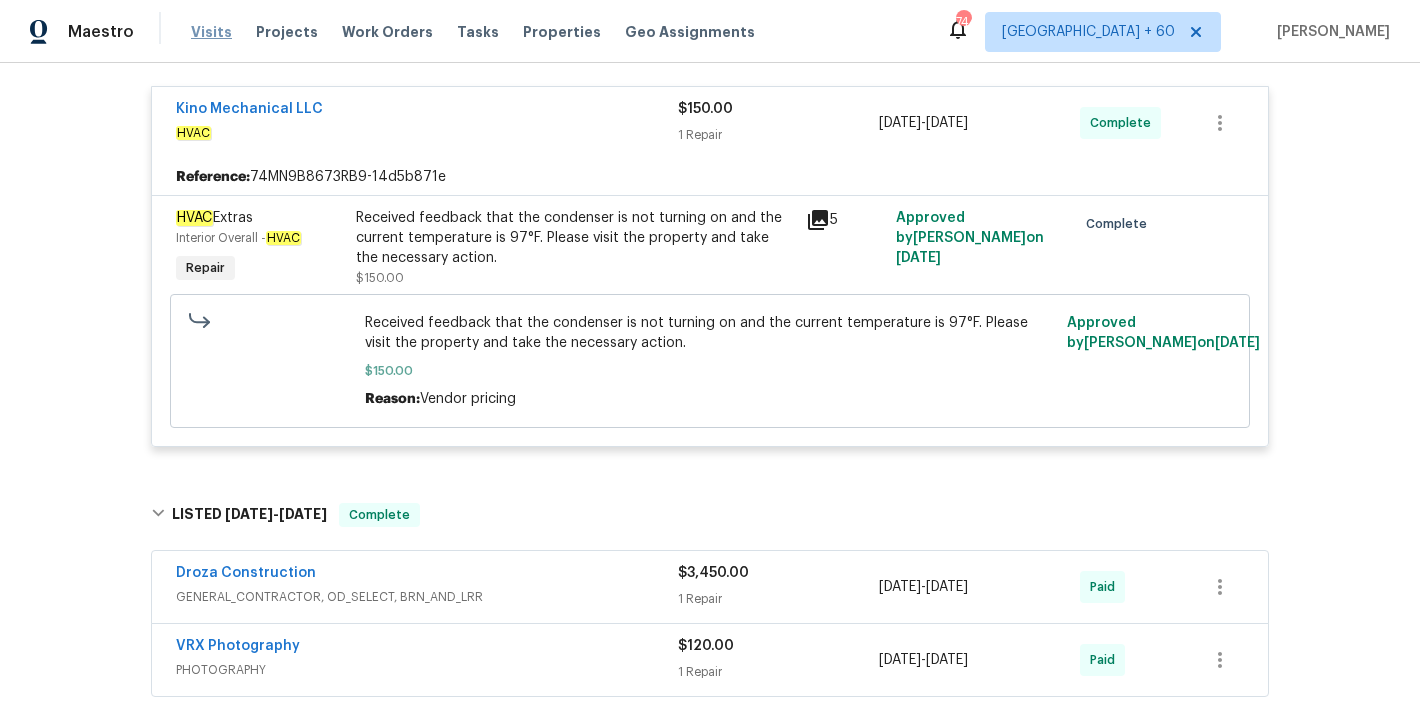 click on "Visits" at bounding box center [211, 32] 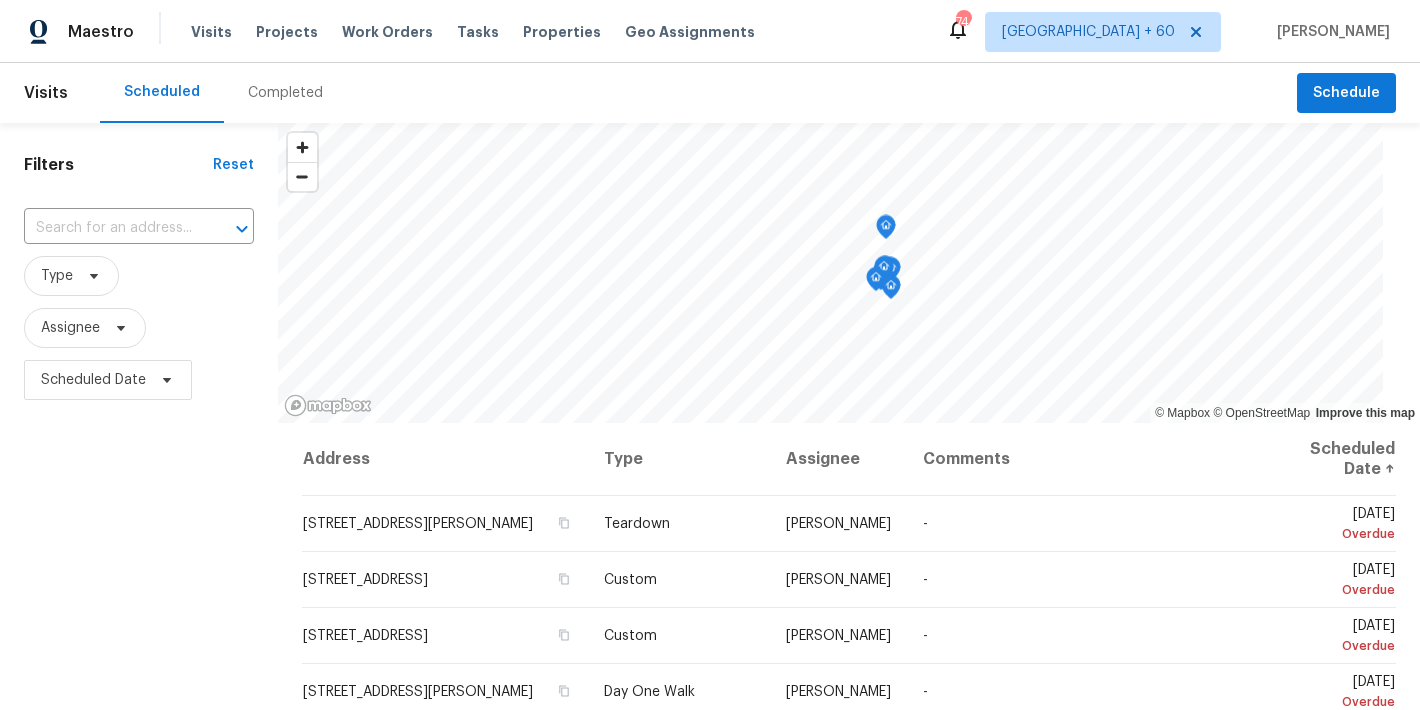 click on "Scheduled Completed" at bounding box center [698, 93] 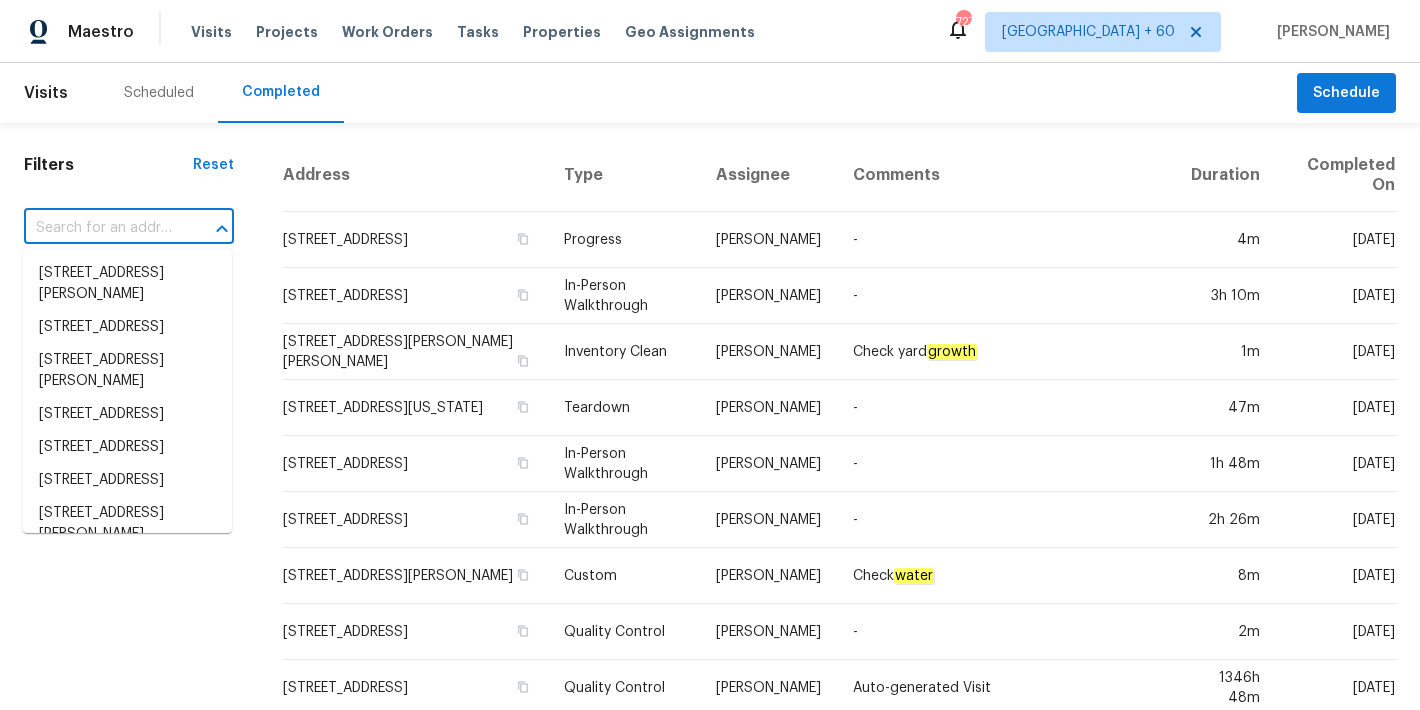 click at bounding box center (101, 228) 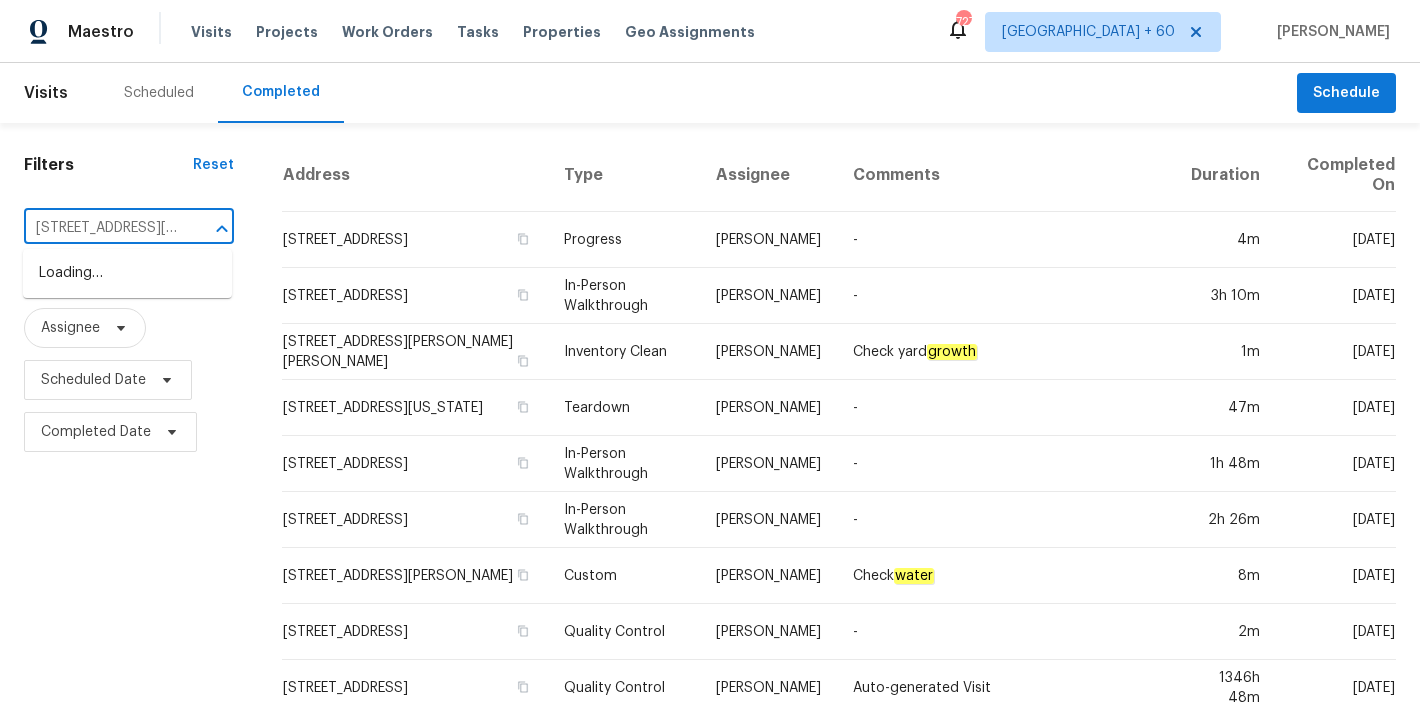 scroll, scrollTop: 0, scrollLeft: 140, axis: horizontal 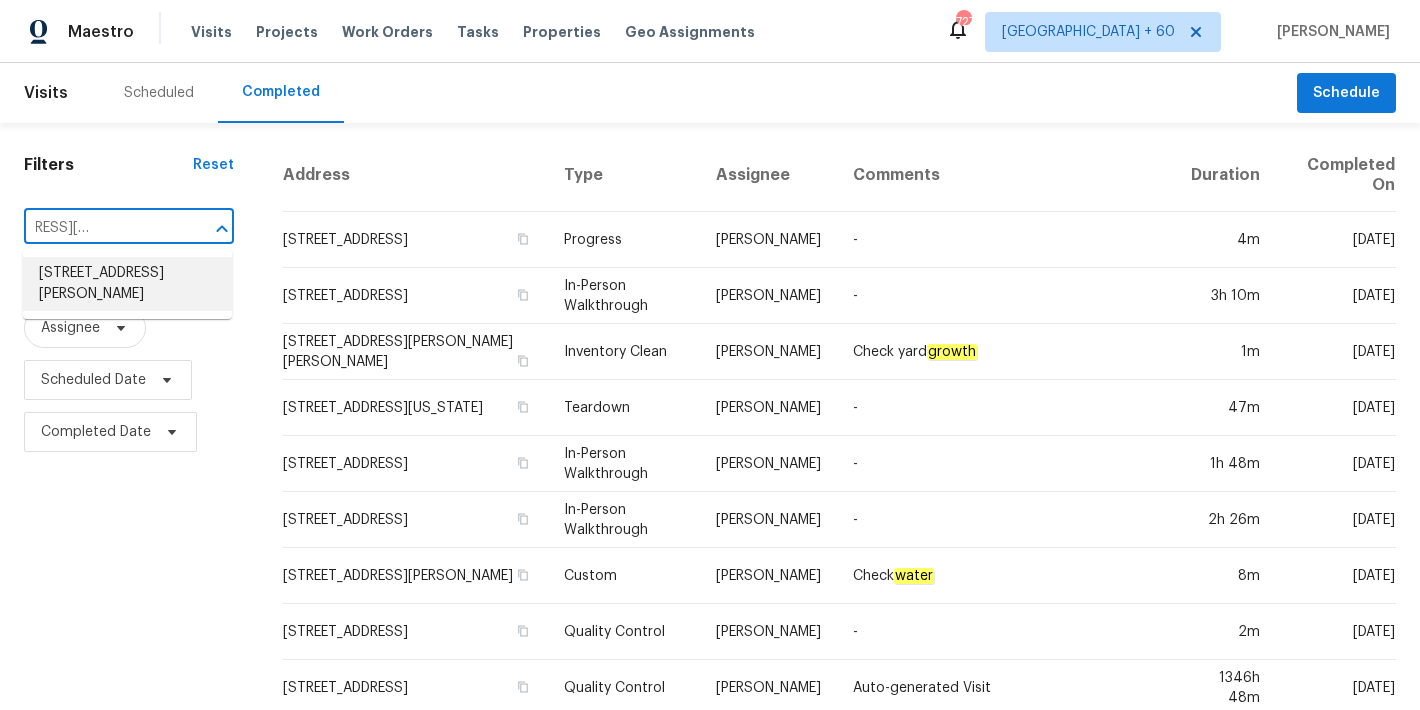 click on "8839 Hazel Rose Sky Dr, Humble, TX 77338" at bounding box center [127, 284] 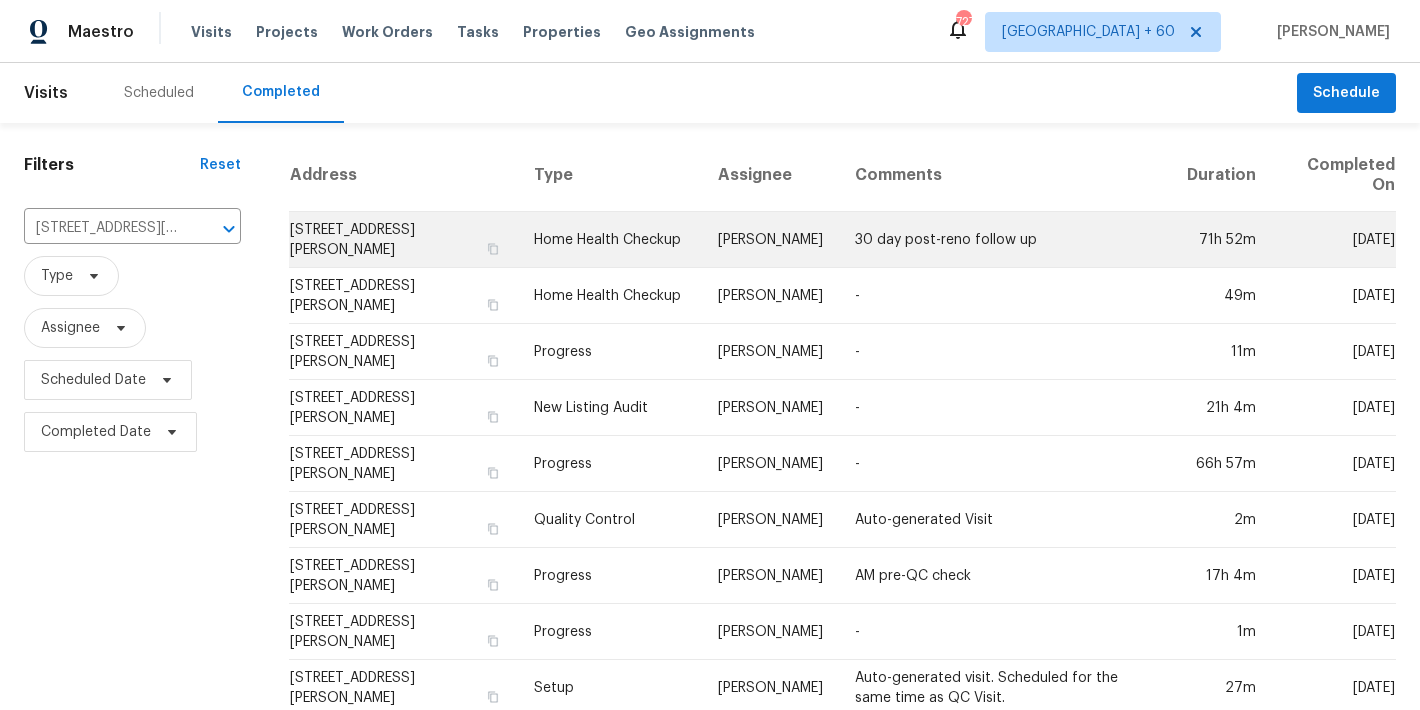 click on "8839 Hazel Rose Sky Dr, Humble, TX 77338" at bounding box center (403, 240) 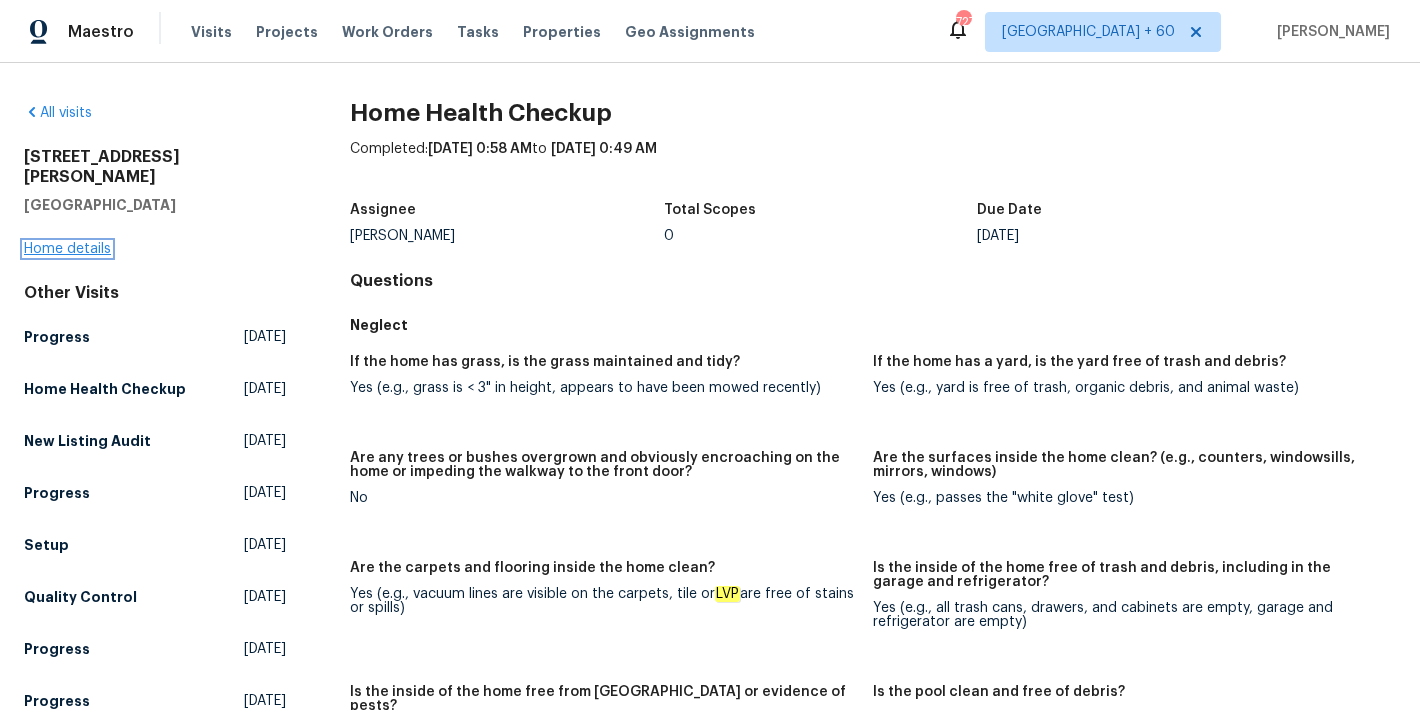 click on "Home details" at bounding box center (67, 249) 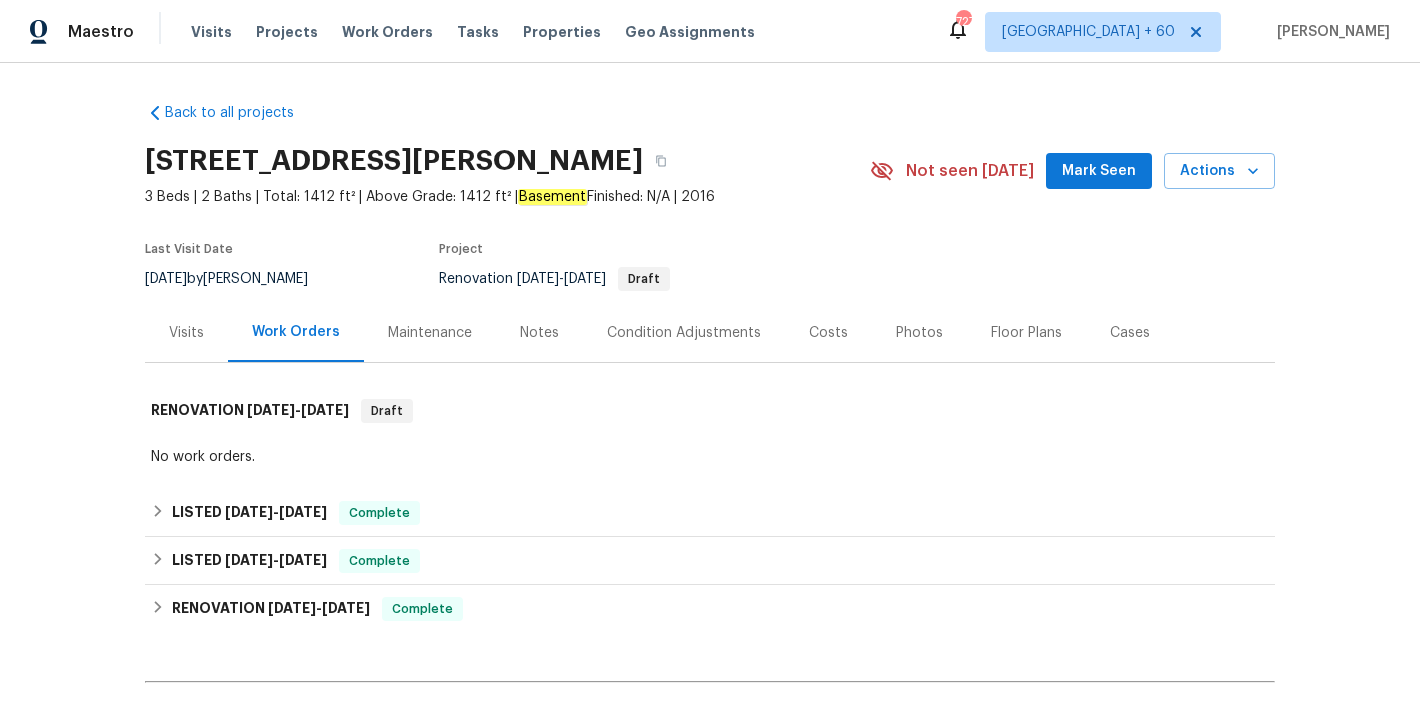 click on "Mark Seen" at bounding box center (1099, 171) 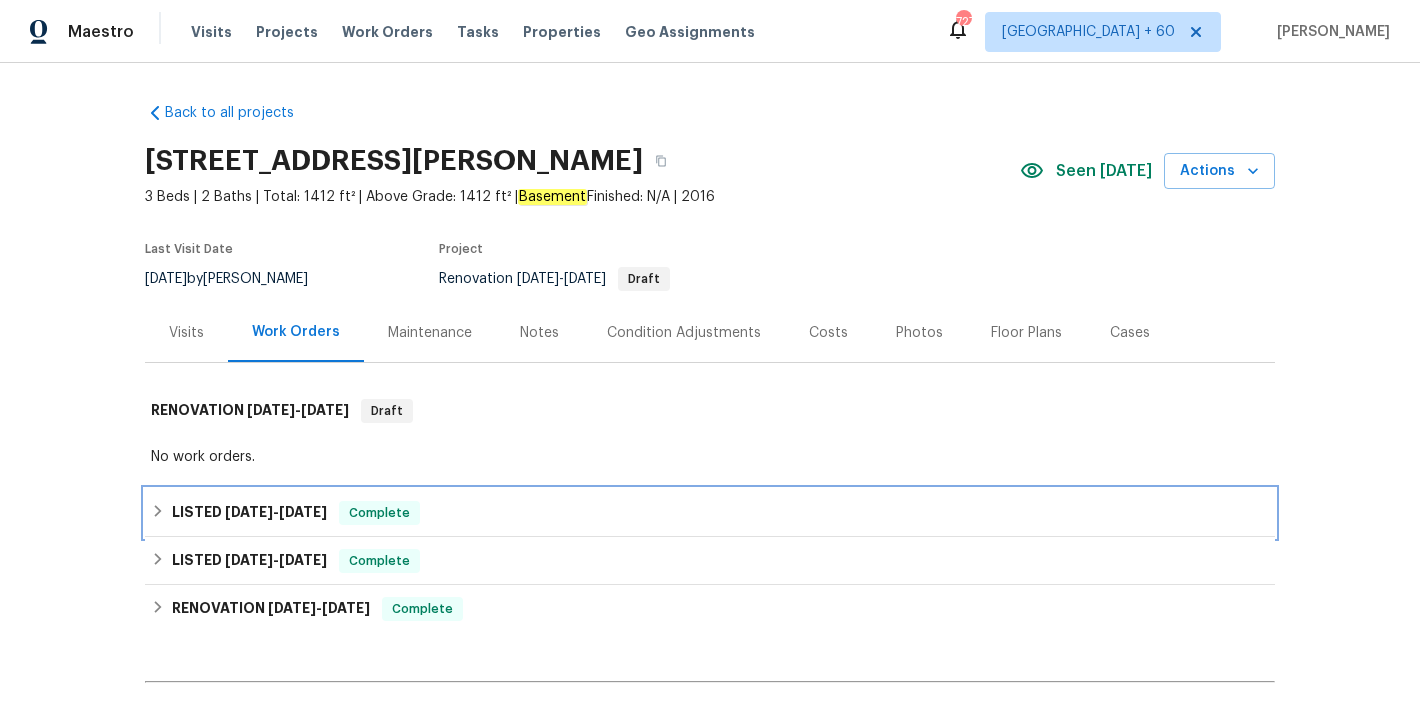 click on "LISTED   6/20/25  -  6/23/25 Complete" at bounding box center (710, 513) 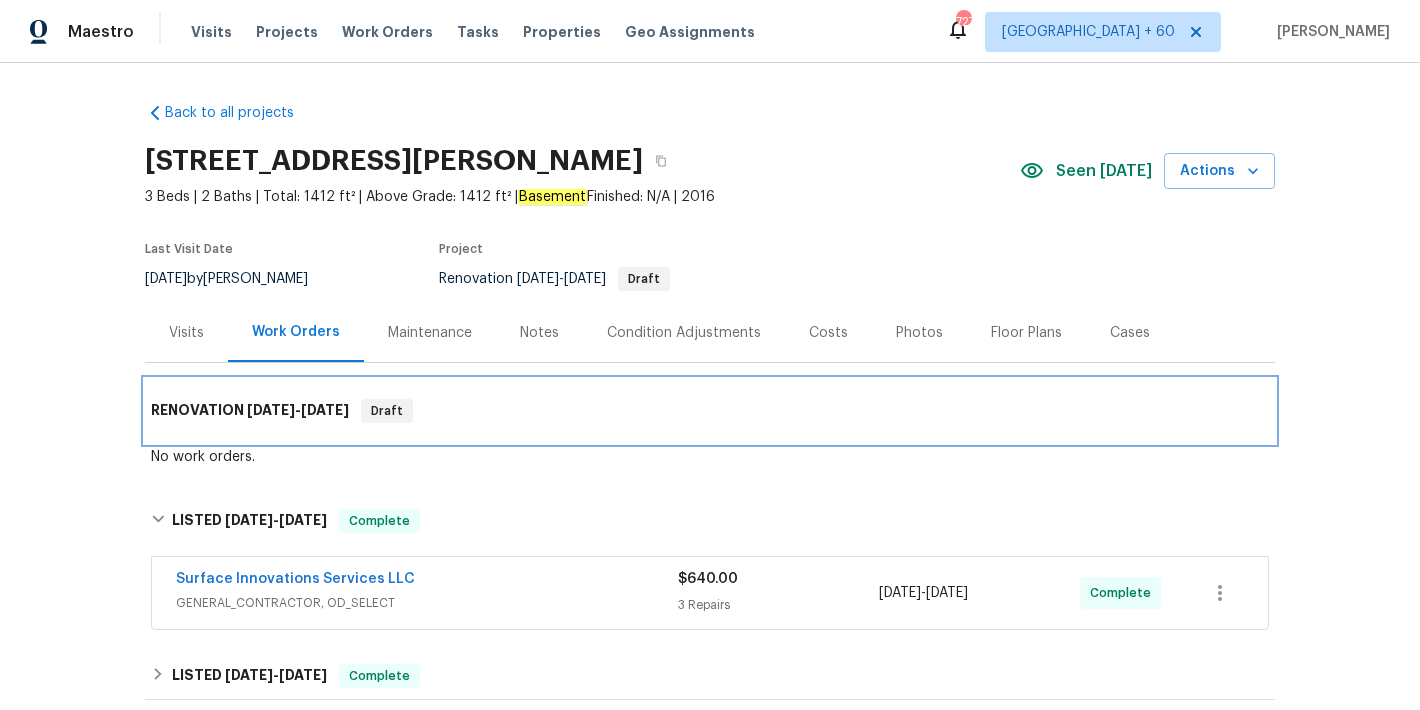 click on "RENOVATION   6/20/25  -  6/22/25 Draft" at bounding box center [710, 411] 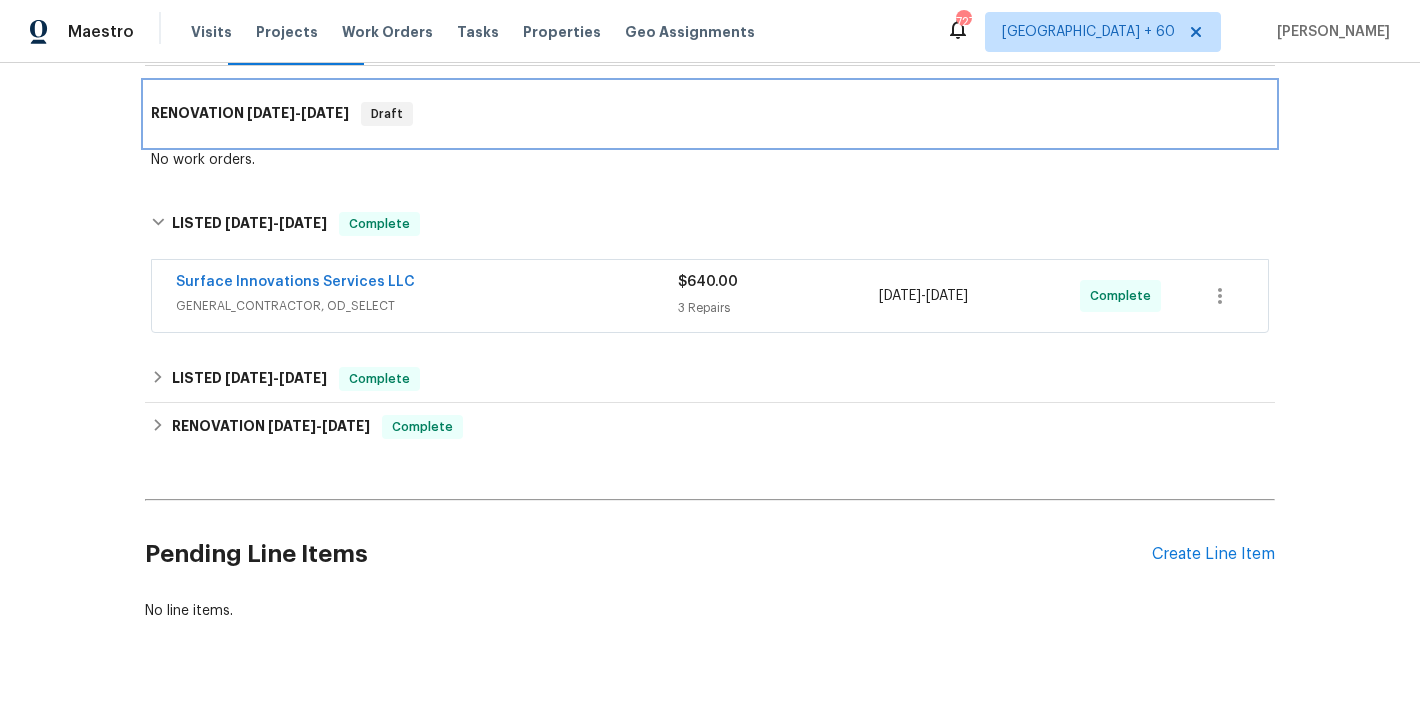 scroll, scrollTop: 298, scrollLeft: 0, axis: vertical 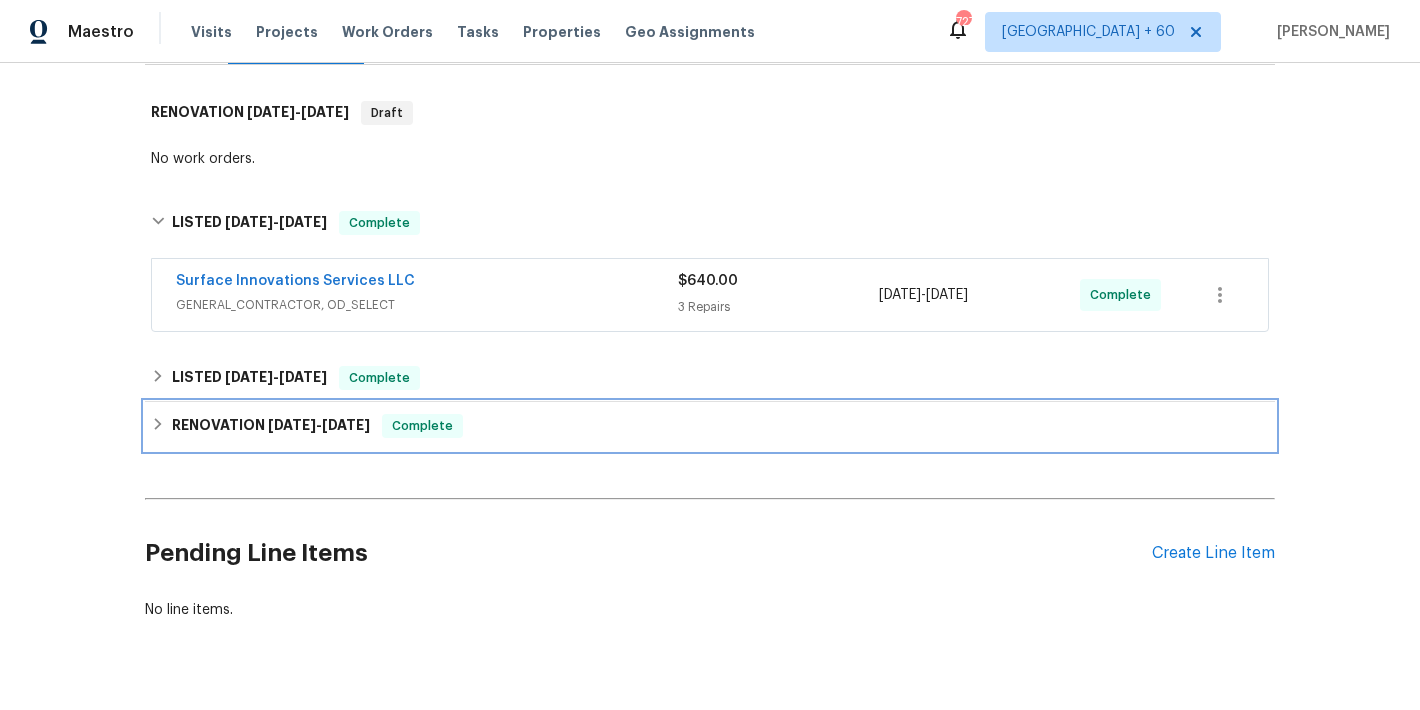 click on "RENOVATION   6/3/25  -  6/5/25" at bounding box center (271, 426) 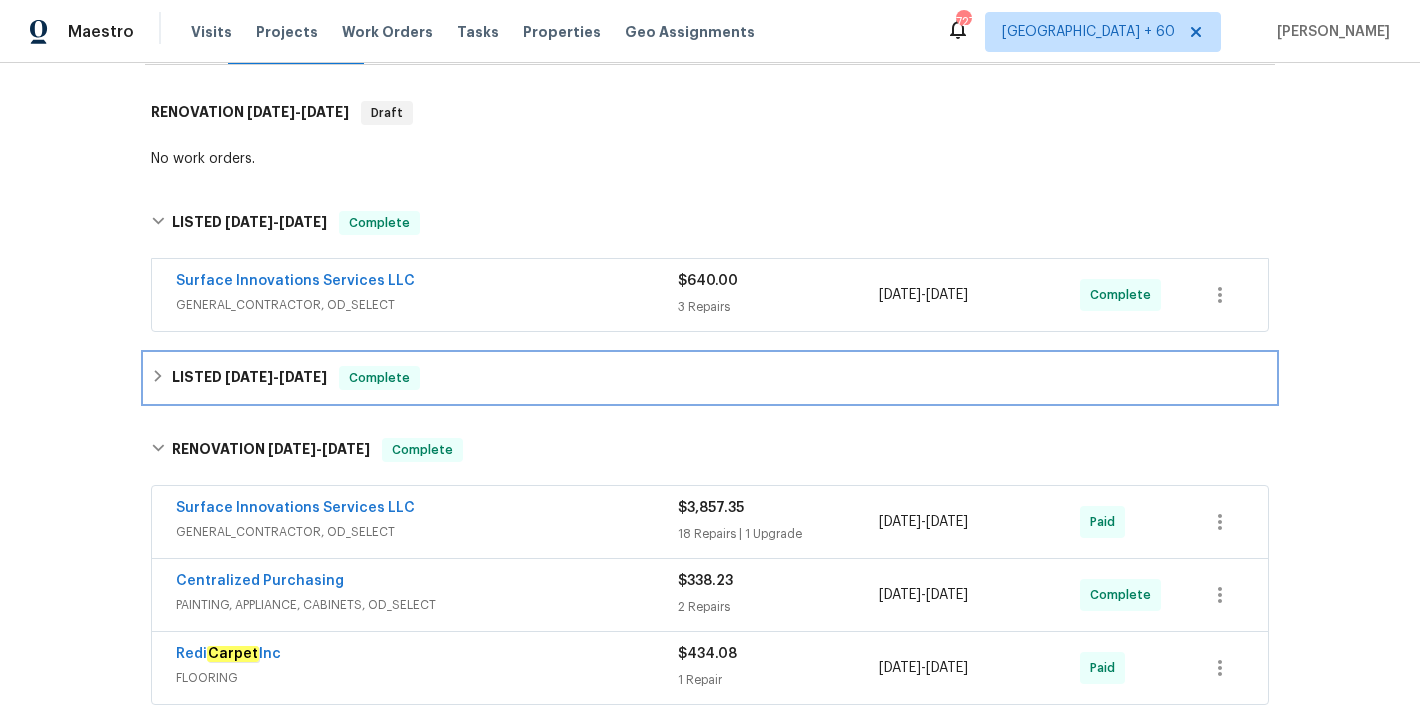 click on "6/11/25" at bounding box center [303, 377] 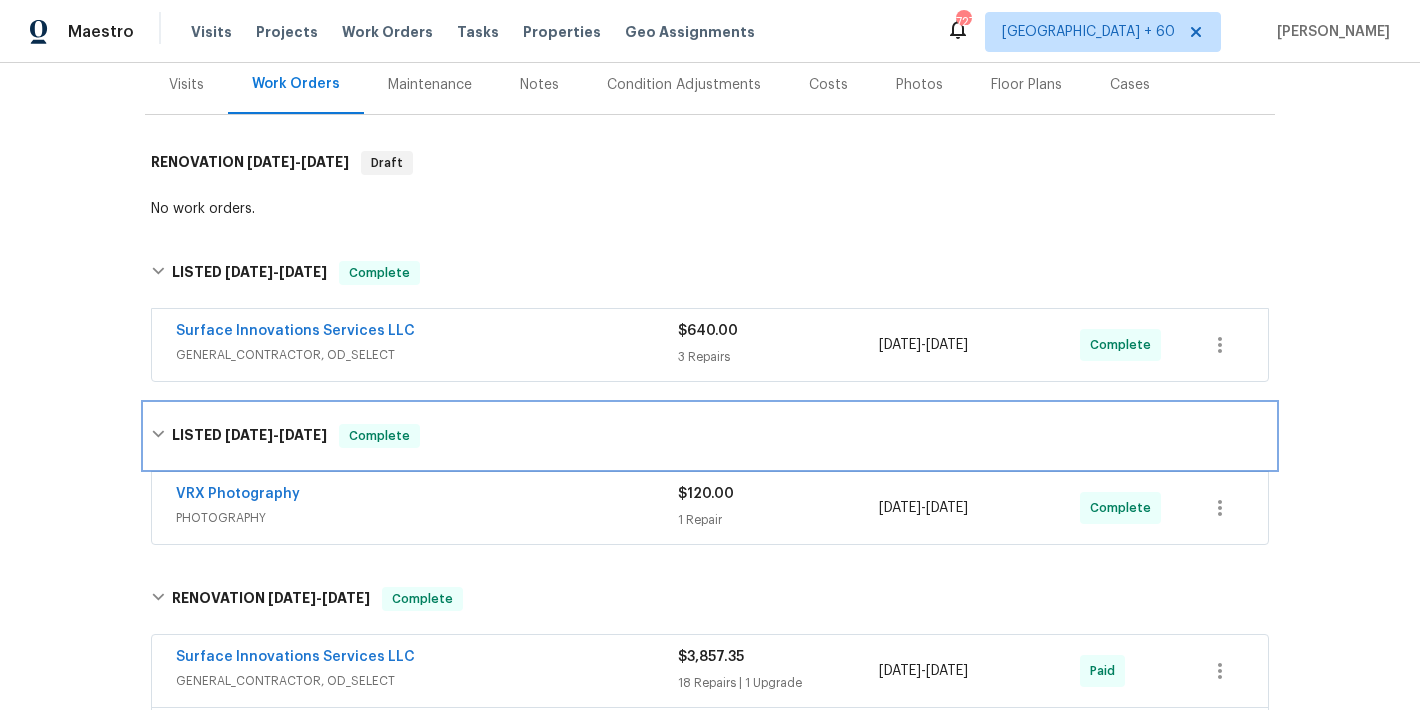 scroll, scrollTop: 247, scrollLeft: 0, axis: vertical 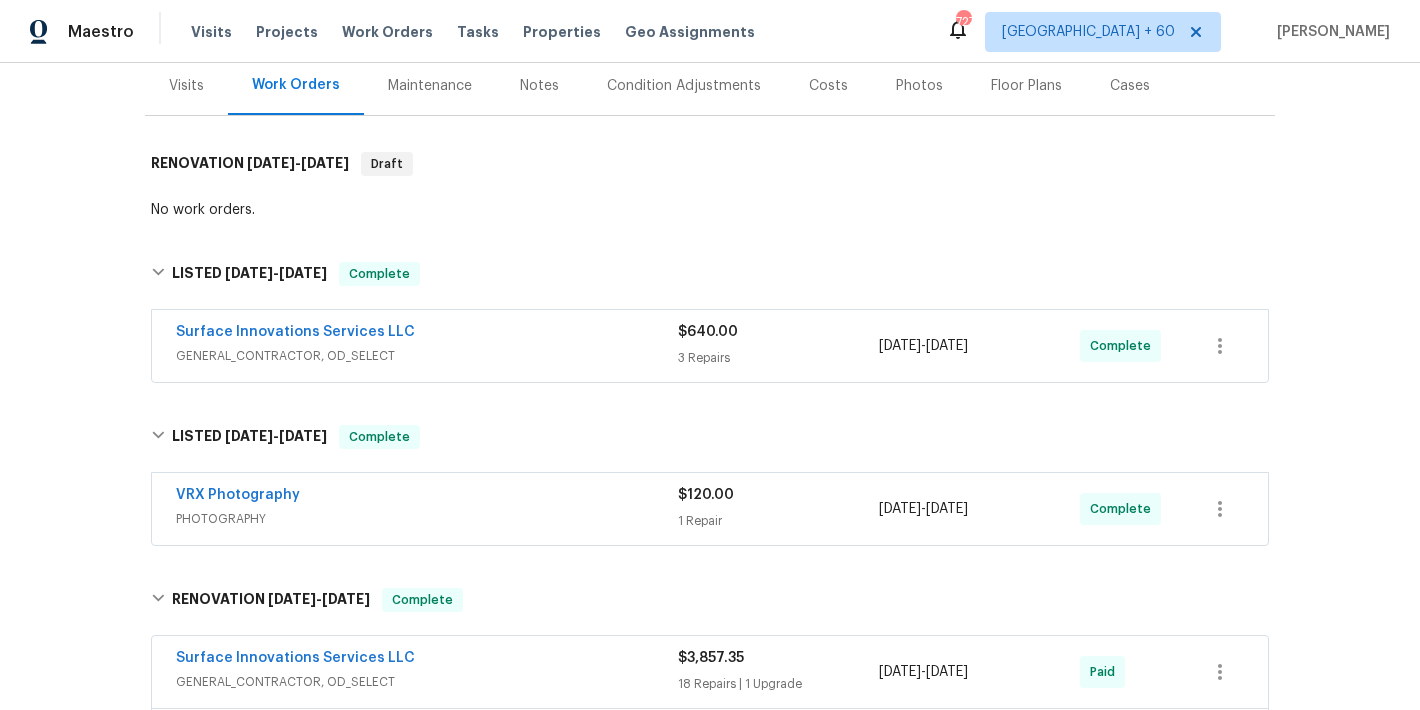 click on "Surface Innovations Services LLC" at bounding box center [427, 334] 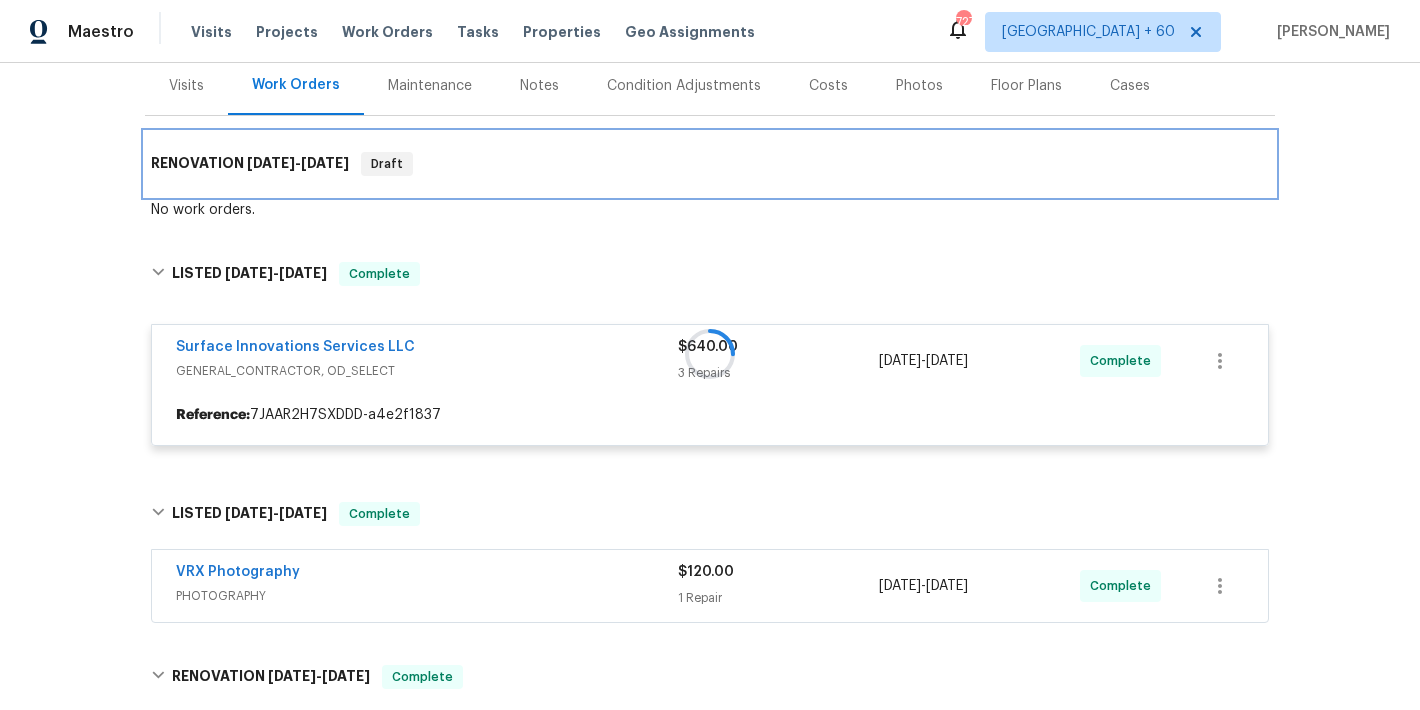 click on "RENOVATION   6/20/25  -  6/22/25 Draft" at bounding box center (710, 164) 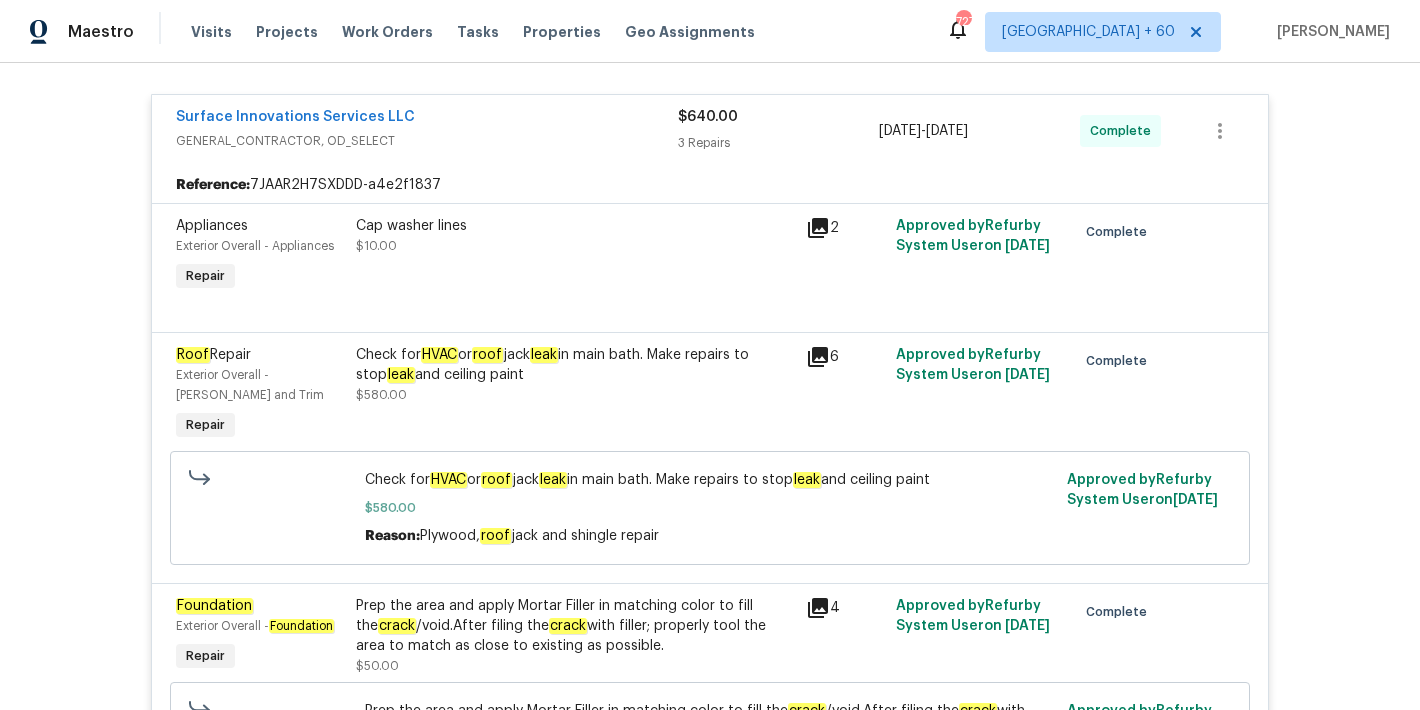 scroll, scrollTop: 429, scrollLeft: 0, axis: vertical 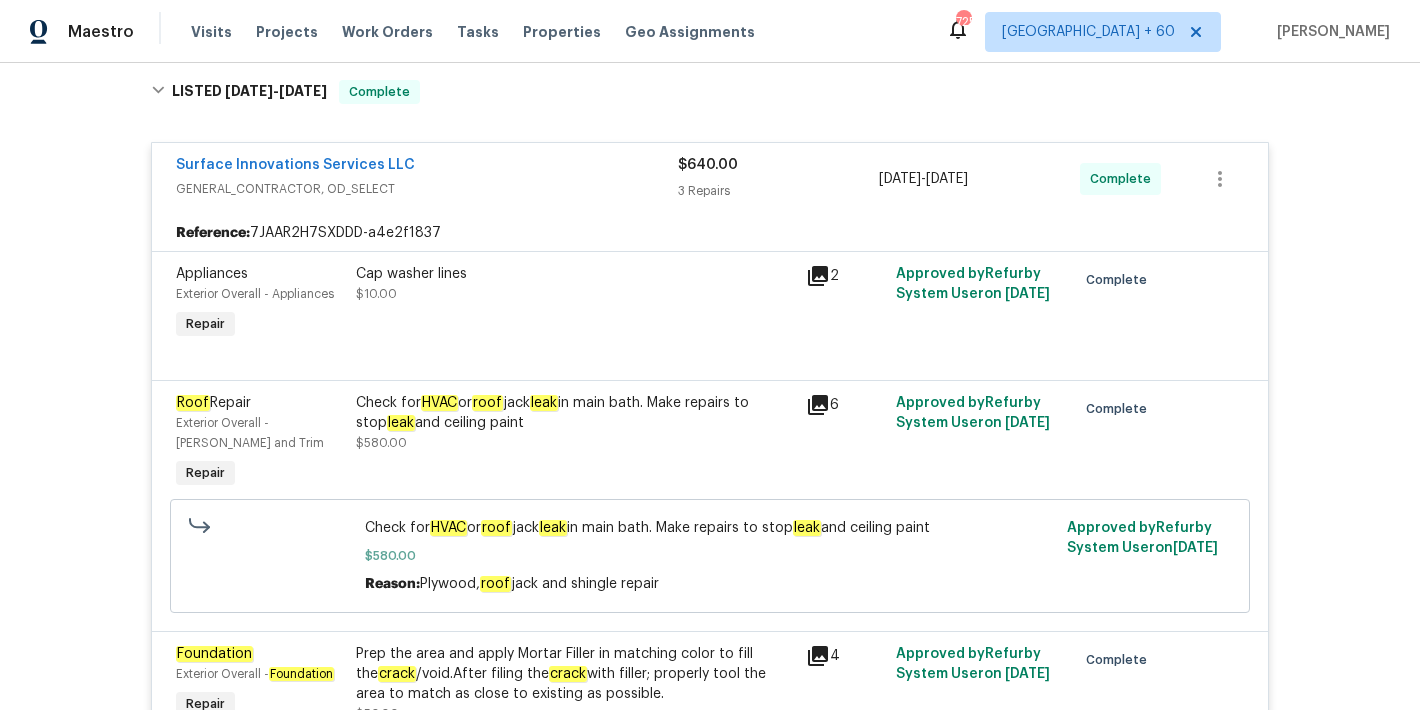 click on "Back to all projects 8839 Hazel Rose Sky Dr, Humble, TX 77338 3 Beds | 2 Baths | Total: 1412 ft² | Above Grade: 1412 ft² |  Basement  Finished: N/A | 2016 Seen today Actions Last Visit Date 7/11/2025  by  Steven Rosas   Project Renovation   6/20/2025  -  6/22/2025 Draft Visits Work Orders Maintenance Notes Condition Adjustments Costs Photos Floor Plans Cases RENOVATION   6/20/25  -  6/22/25 Draft No work orders. LISTED   6/20/25  -  6/23/25 Complete Surface Innovations Services LLC GENERAL_CONTRACTOR, OD_SELECT $640.00 3 Repairs 6/20/2025  -  6/23/2025 Complete Reference:  7JAAR2H7SXDDD-a4e2f1837 Appliances Exterior Overall - Appliances Repair Cap washer lines $10.00   2 Approved by  Refurby System User  on   6/20/2025 Complete Roof  Repair Exterior Overall - Eaves and Trim Repair Check for  HVAC  or  roof  jack  leak  in main bath. Make repairs to stop  leak  and ceiling paint $580.00   6 Approved by  Refurby System User  on   6/24/2025 Complete Check for  HVAC  or  roof  jack  leak leak  and ceiling paint" at bounding box center [710, 386] 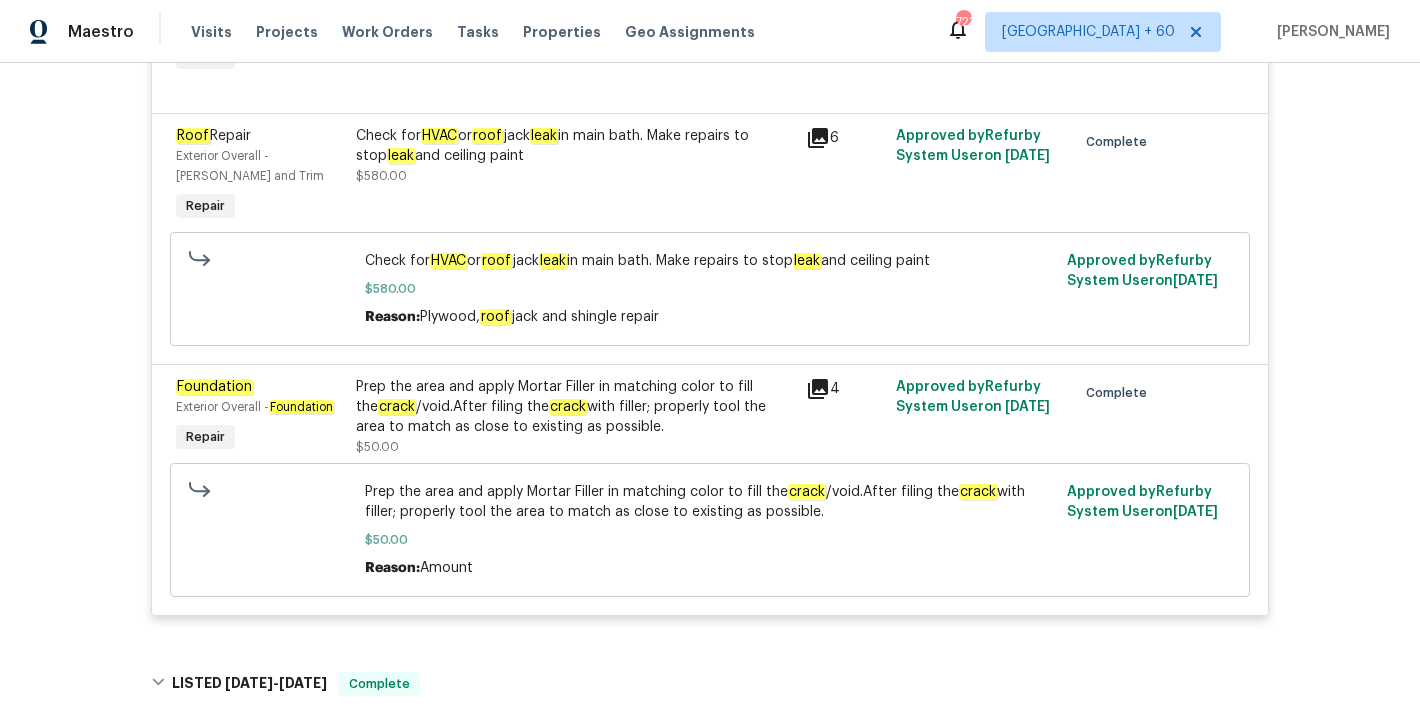 scroll, scrollTop: 715, scrollLeft: 0, axis: vertical 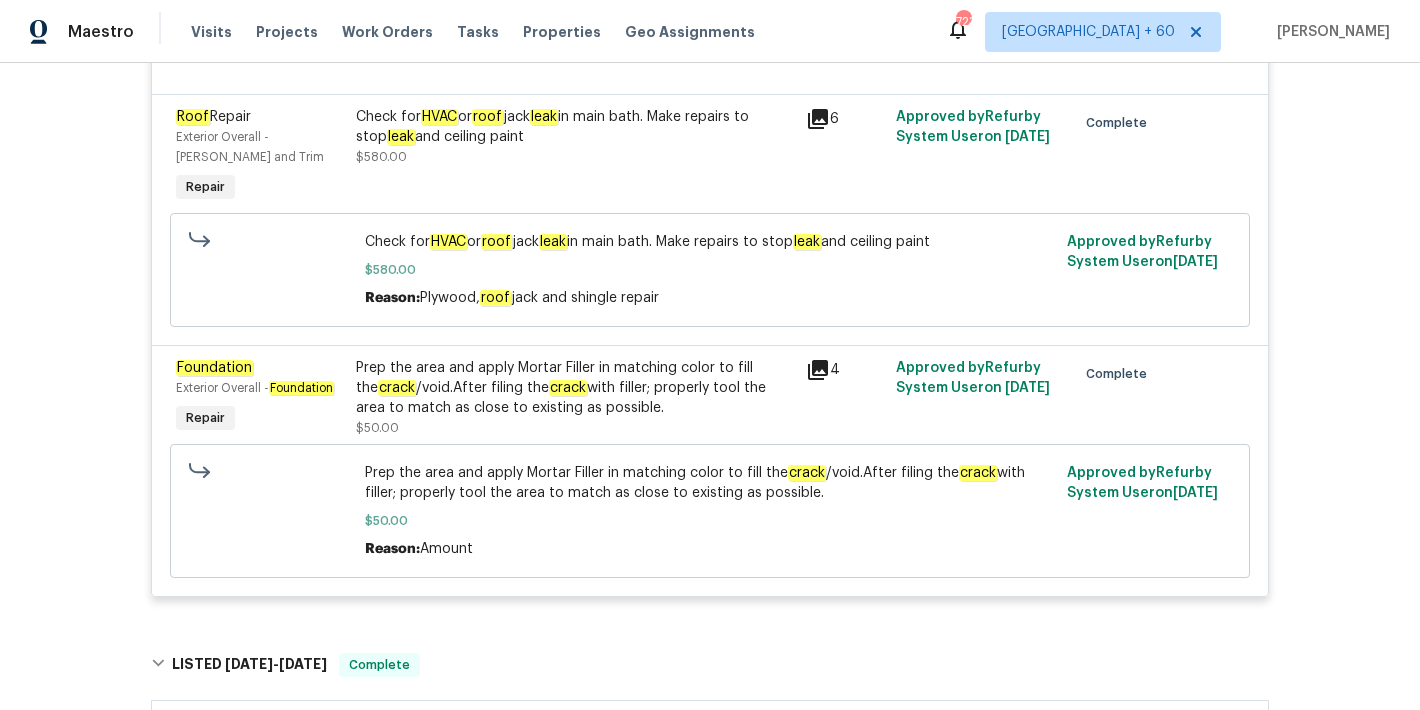 click on "Check for  HVAC  or  roof  jack  leak  in main bath. Make repairs to stop  leak  and ceiling paint $580.00" at bounding box center [575, 137] 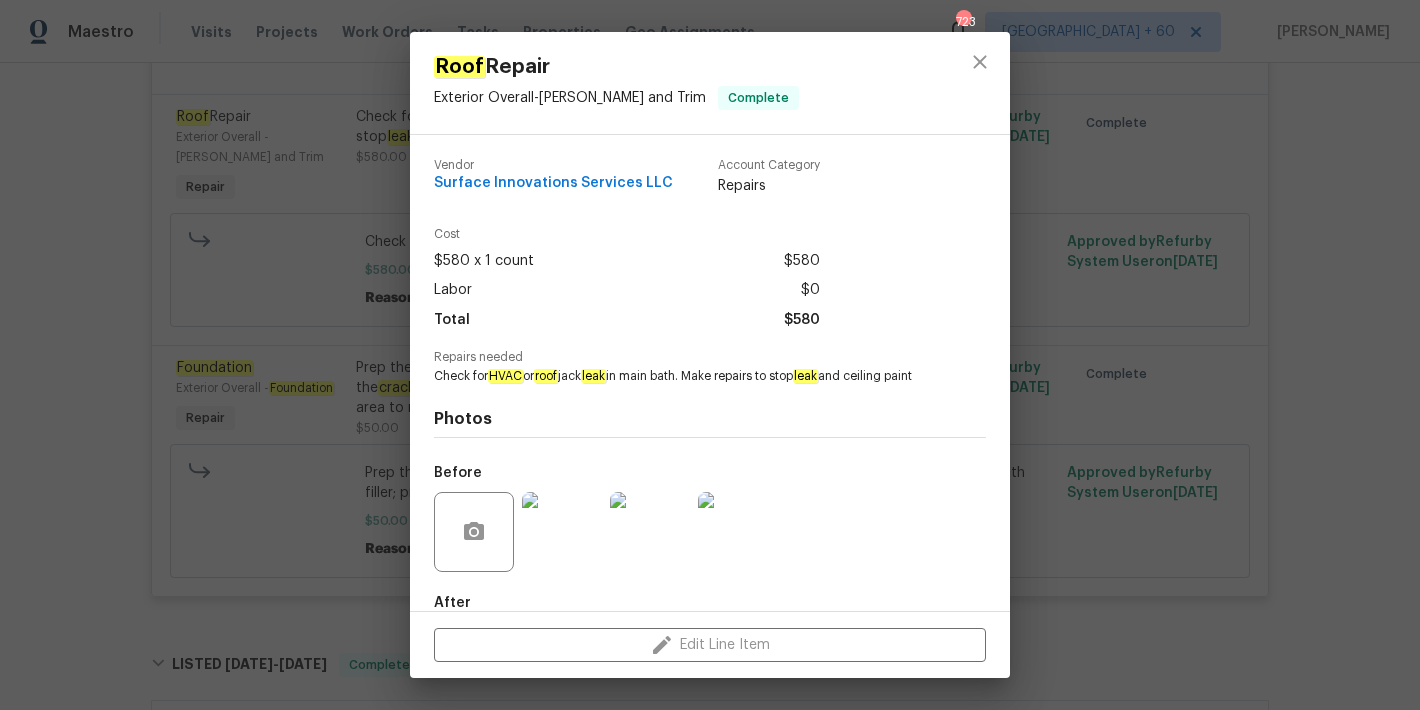 scroll, scrollTop: 128, scrollLeft: 0, axis: vertical 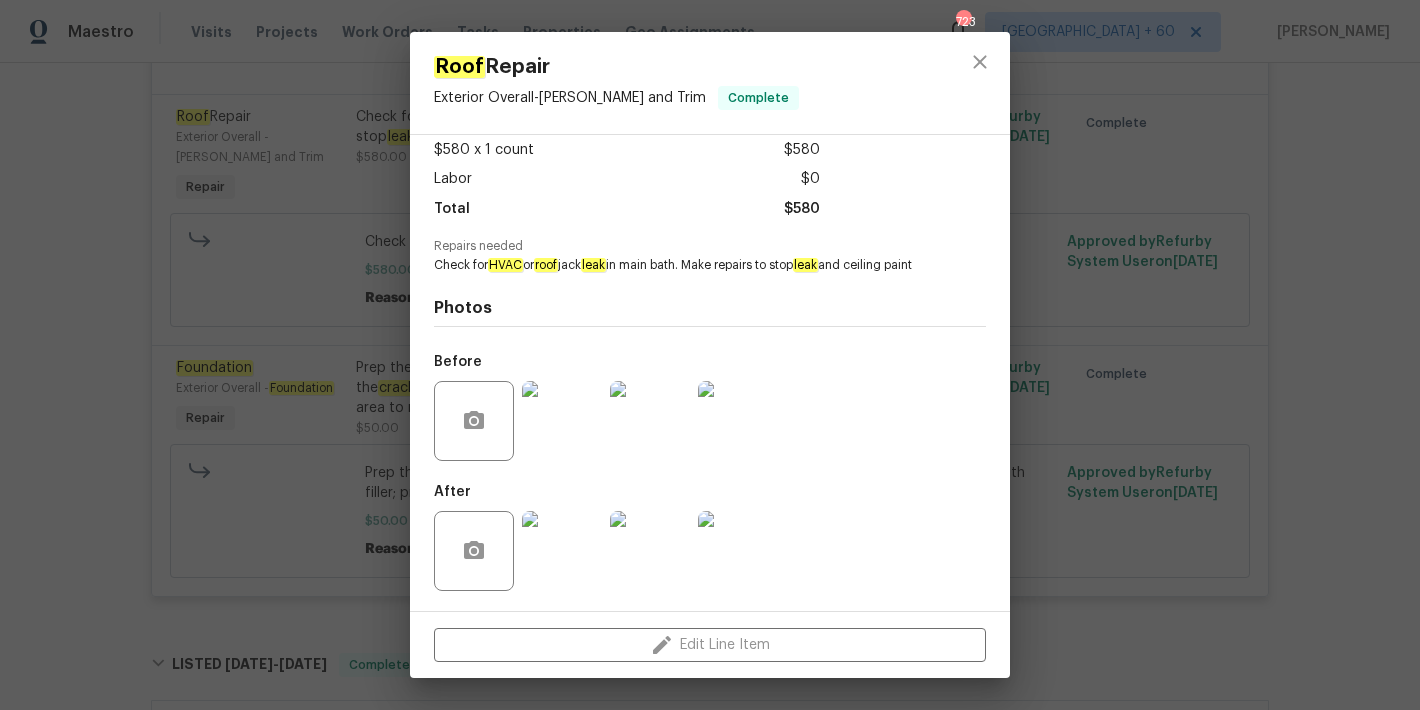 click at bounding box center [562, 421] 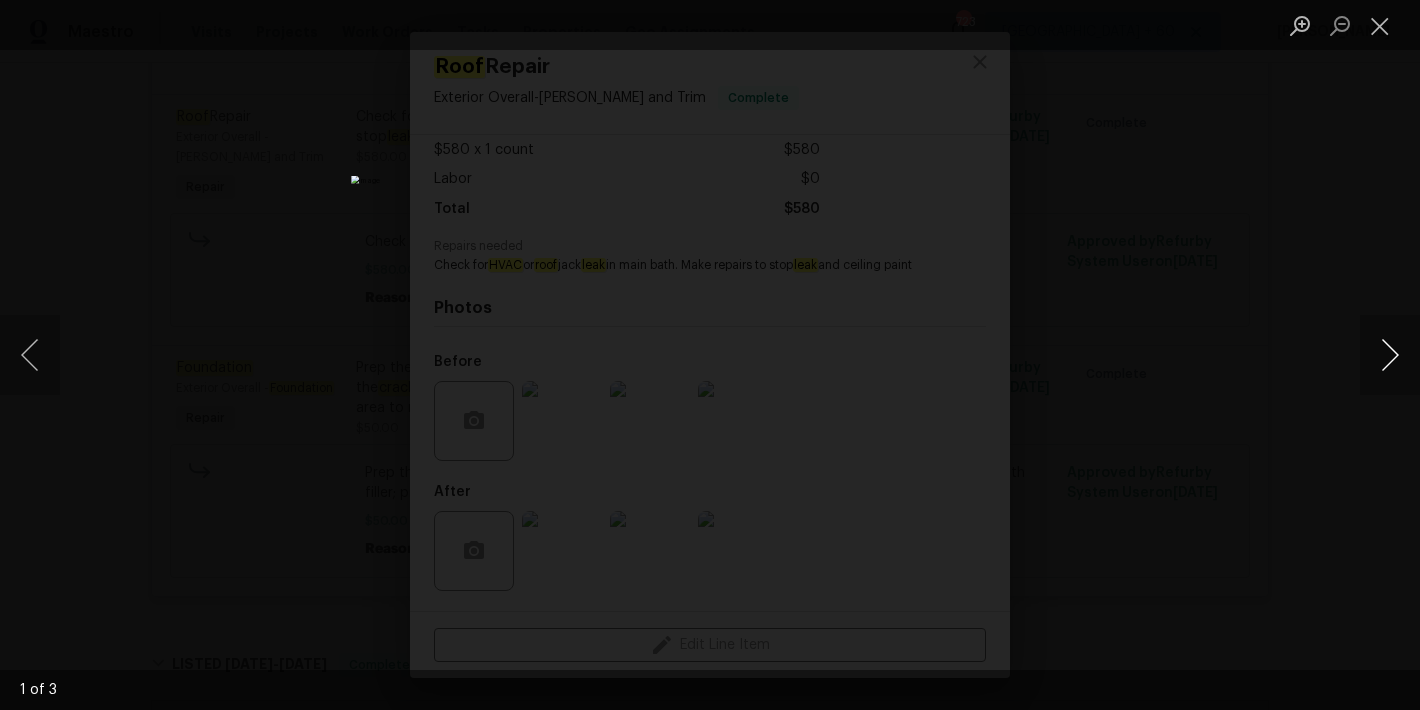 click at bounding box center [1390, 355] 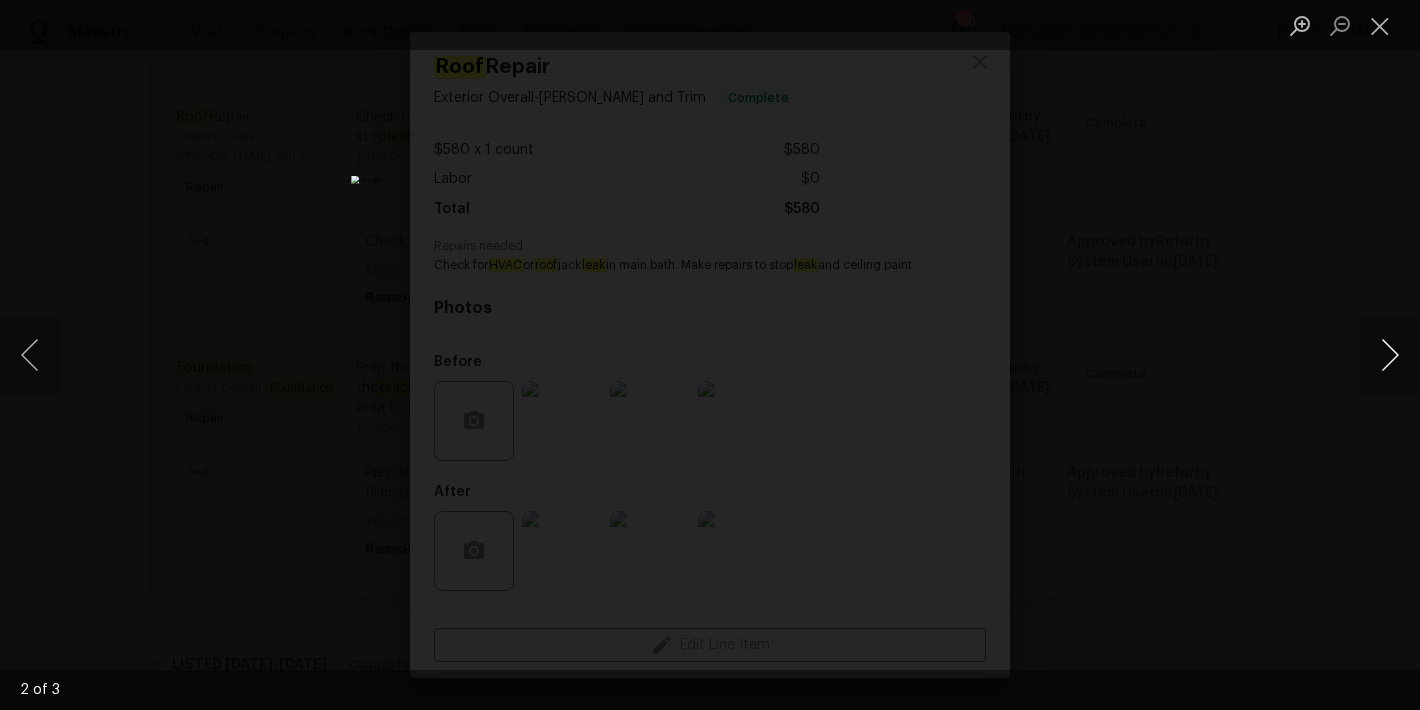 click at bounding box center (1390, 355) 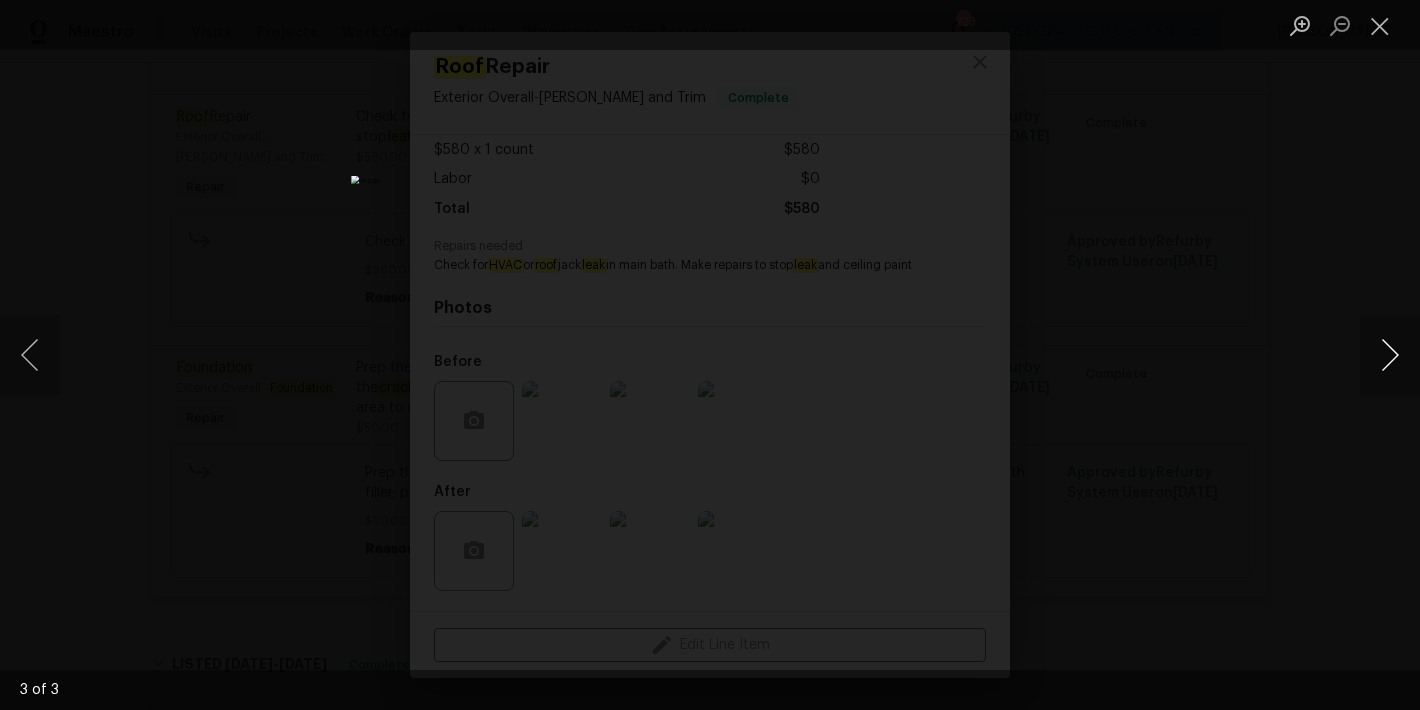 click at bounding box center (1390, 355) 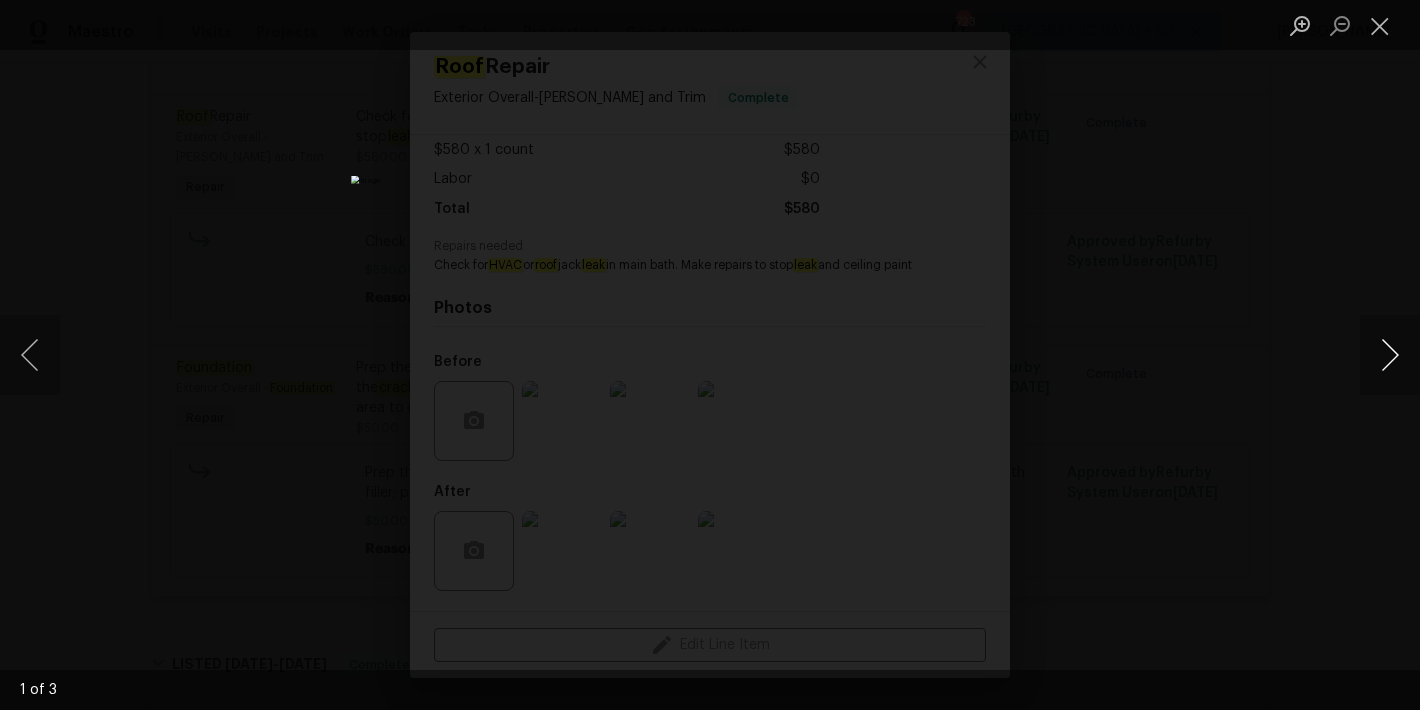 click at bounding box center [1390, 355] 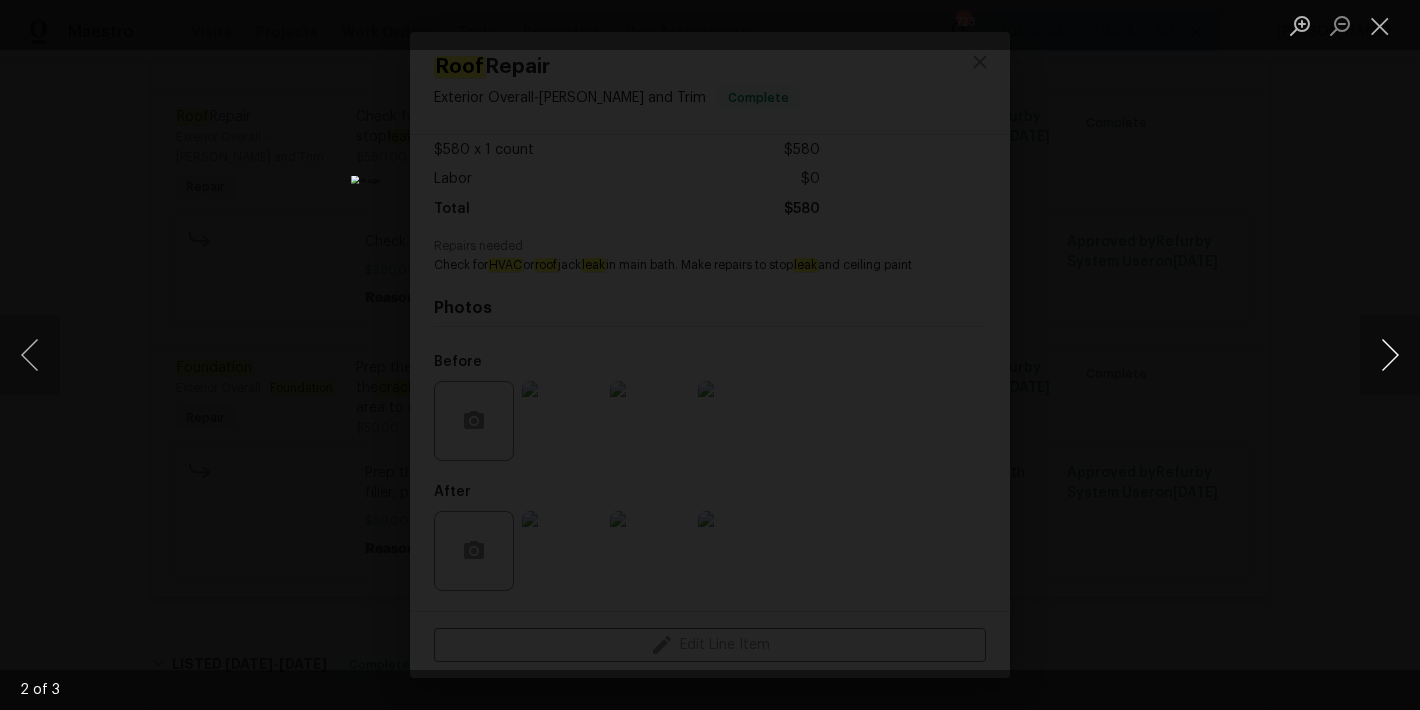 click at bounding box center [1390, 355] 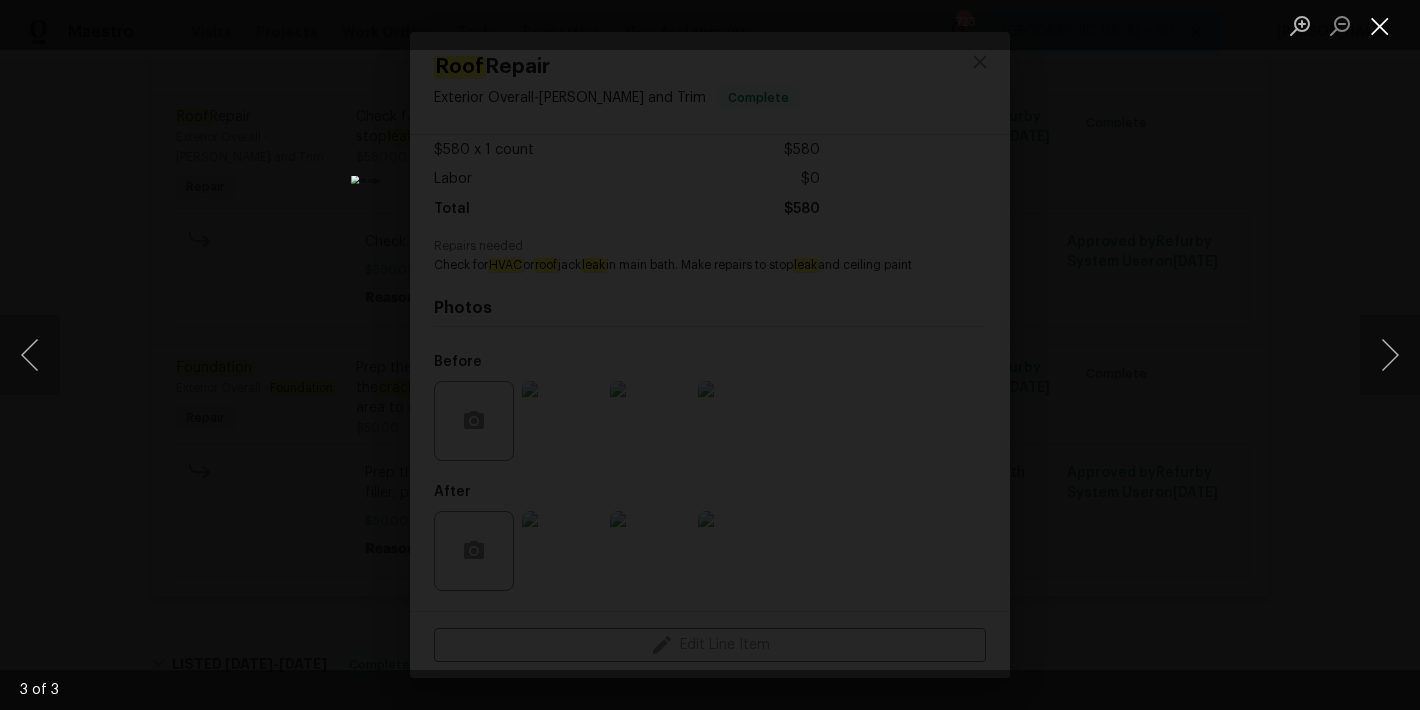 click at bounding box center (1380, 25) 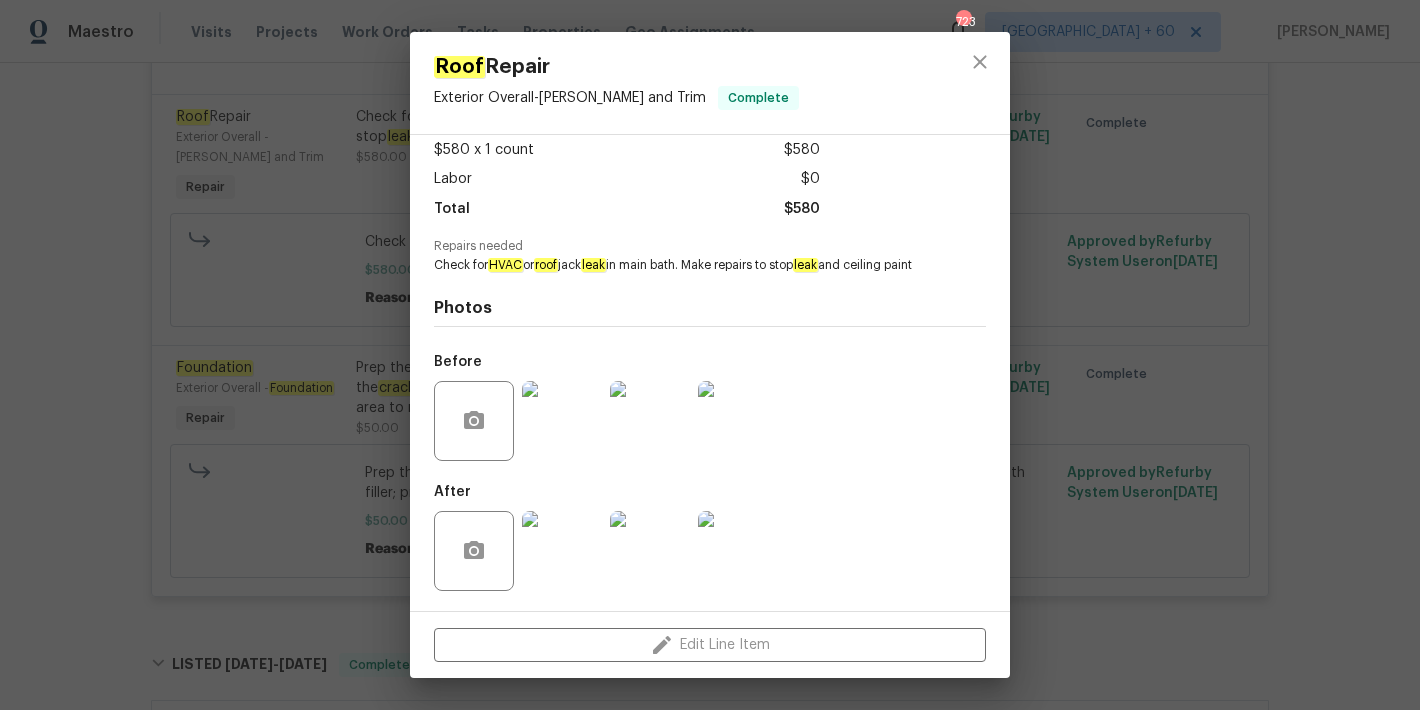 click at bounding box center (562, 551) 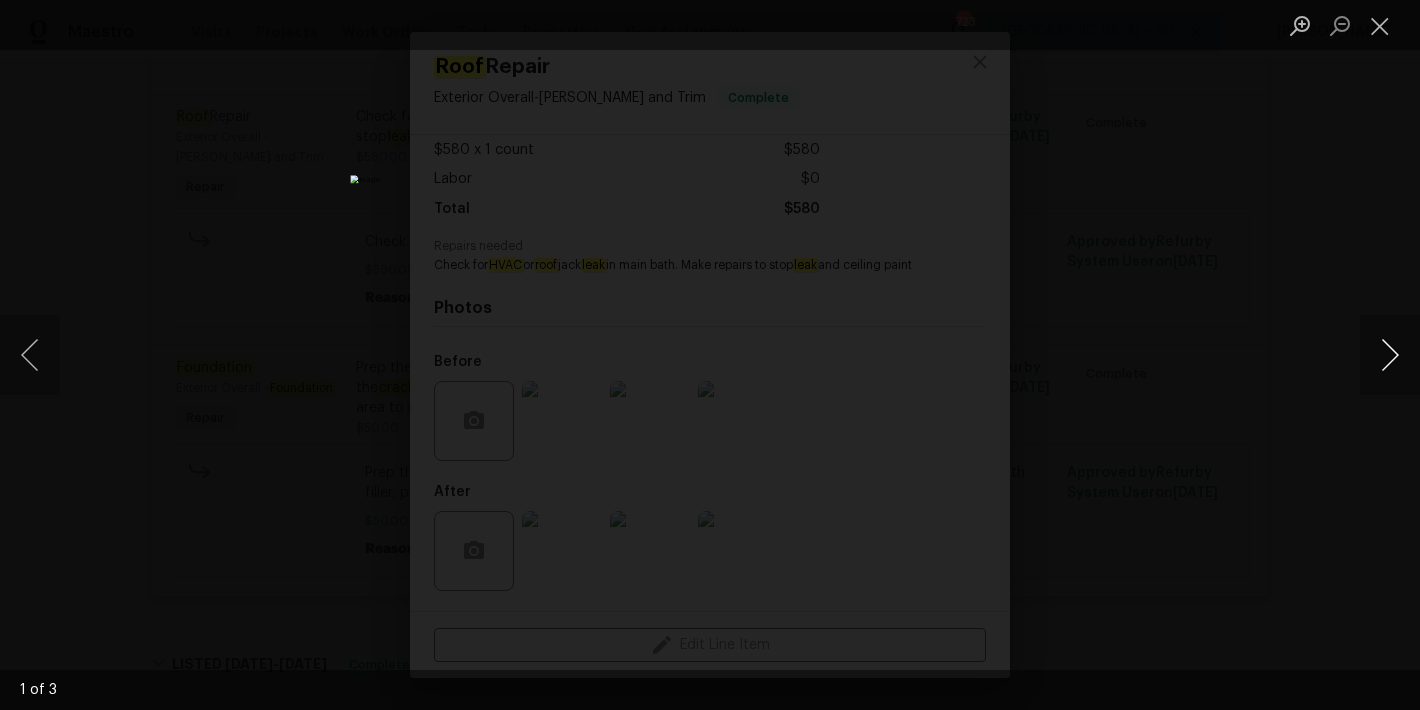 click at bounding box center [1390, 355] 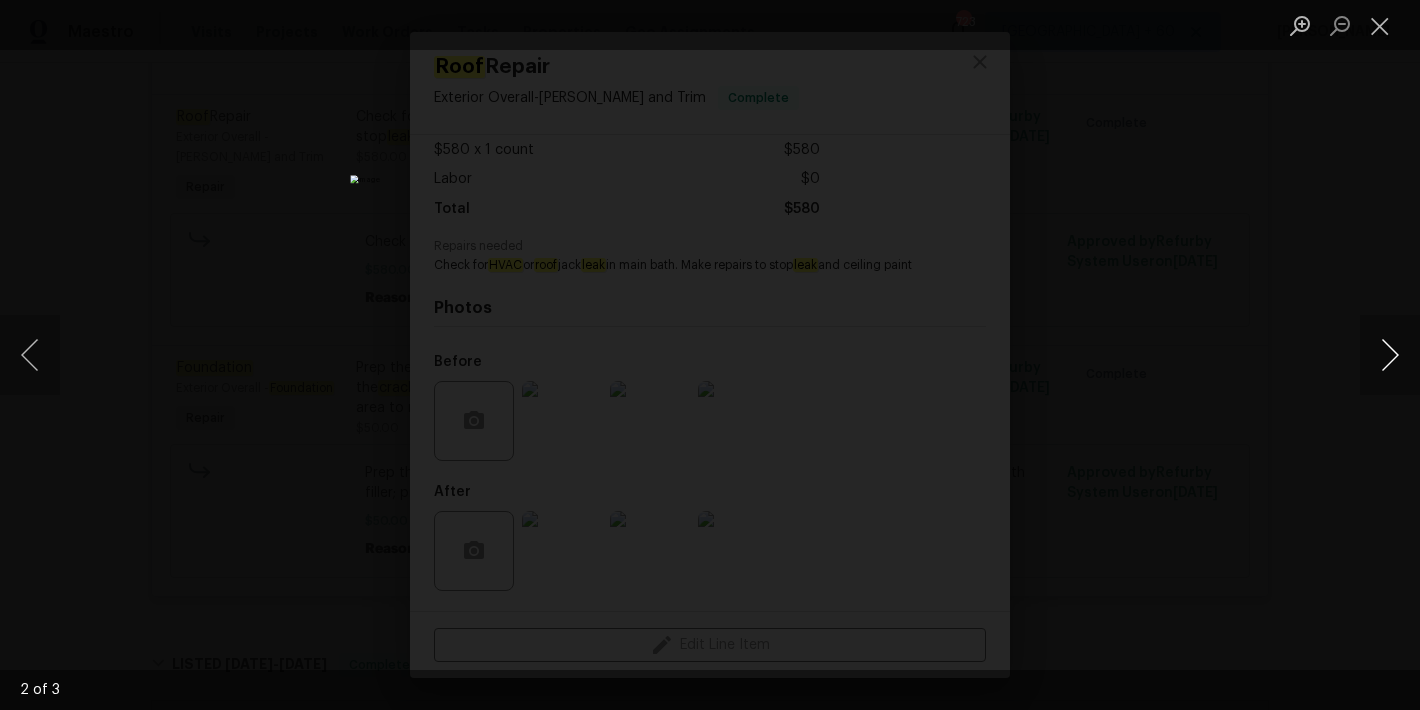 click at bounding box center [1390, 355] 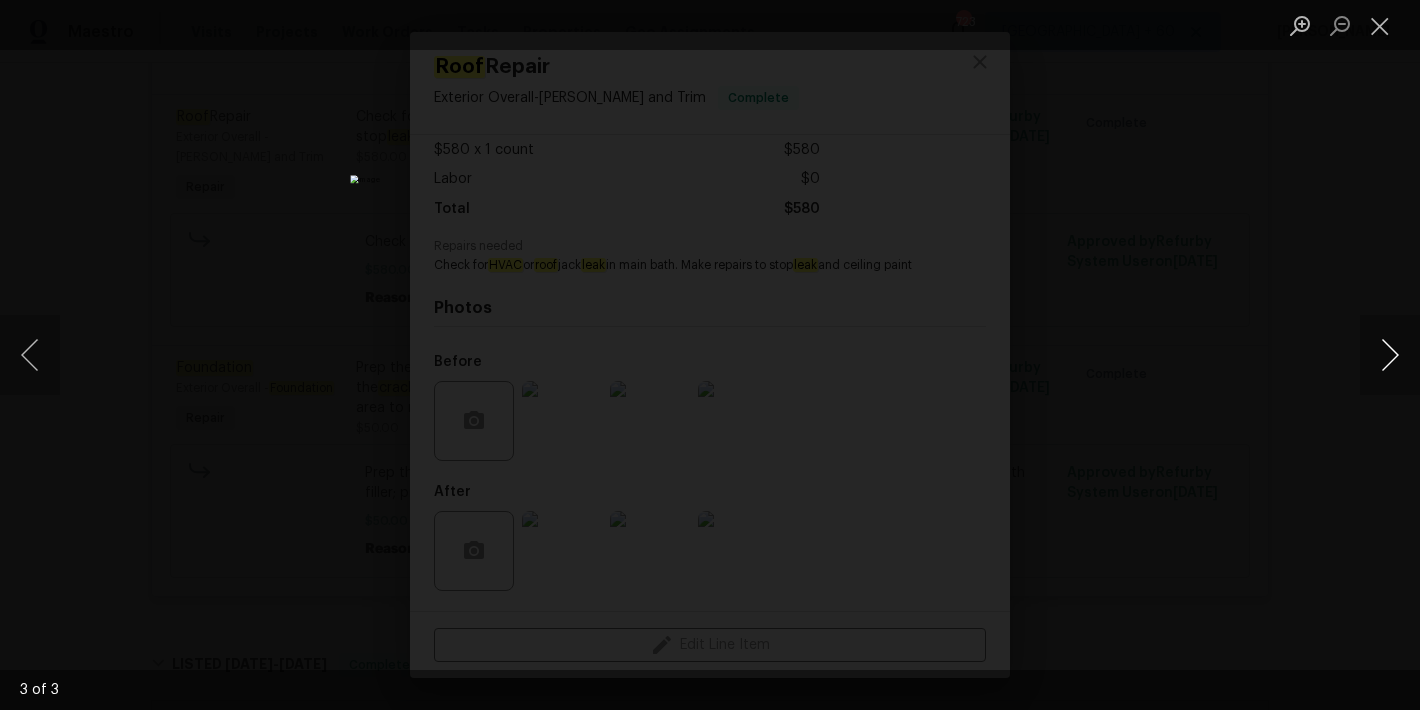 click at bounding box center [1390, 355] 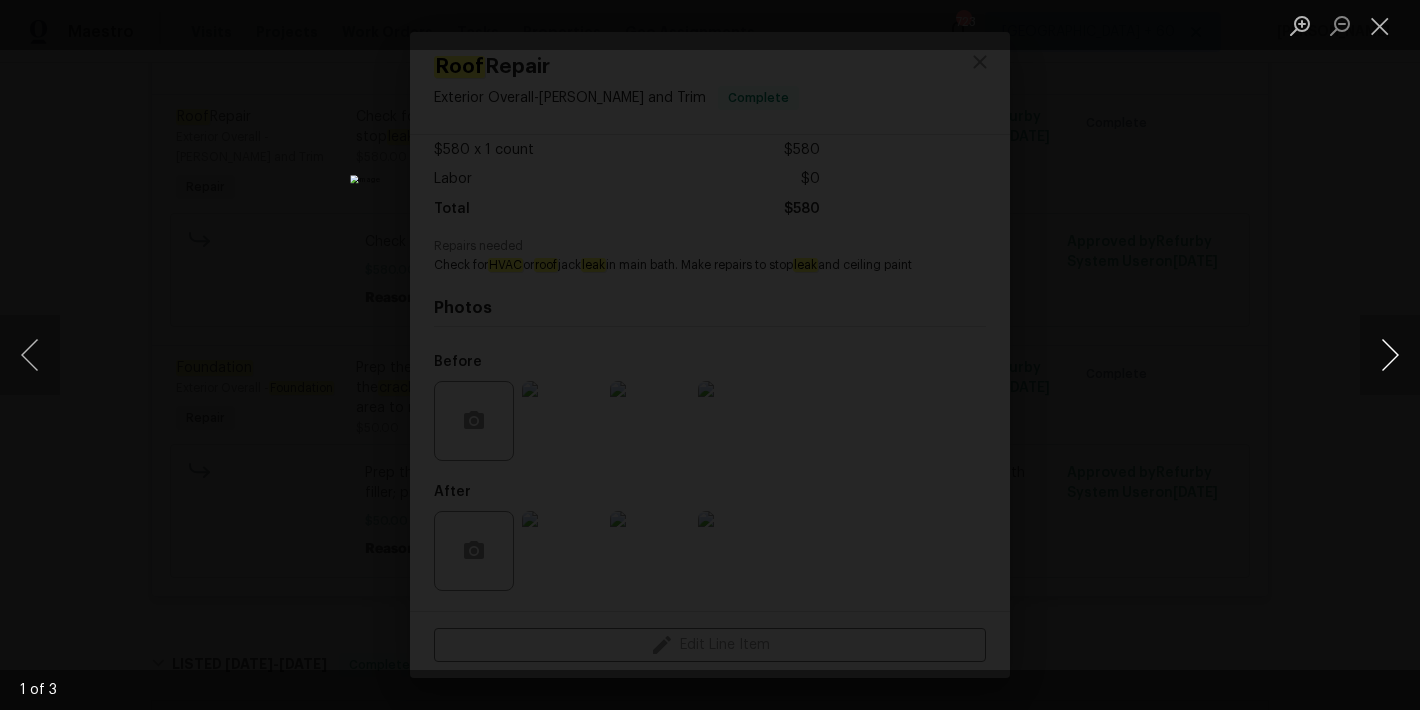 click at bounding box center (1390, 355) 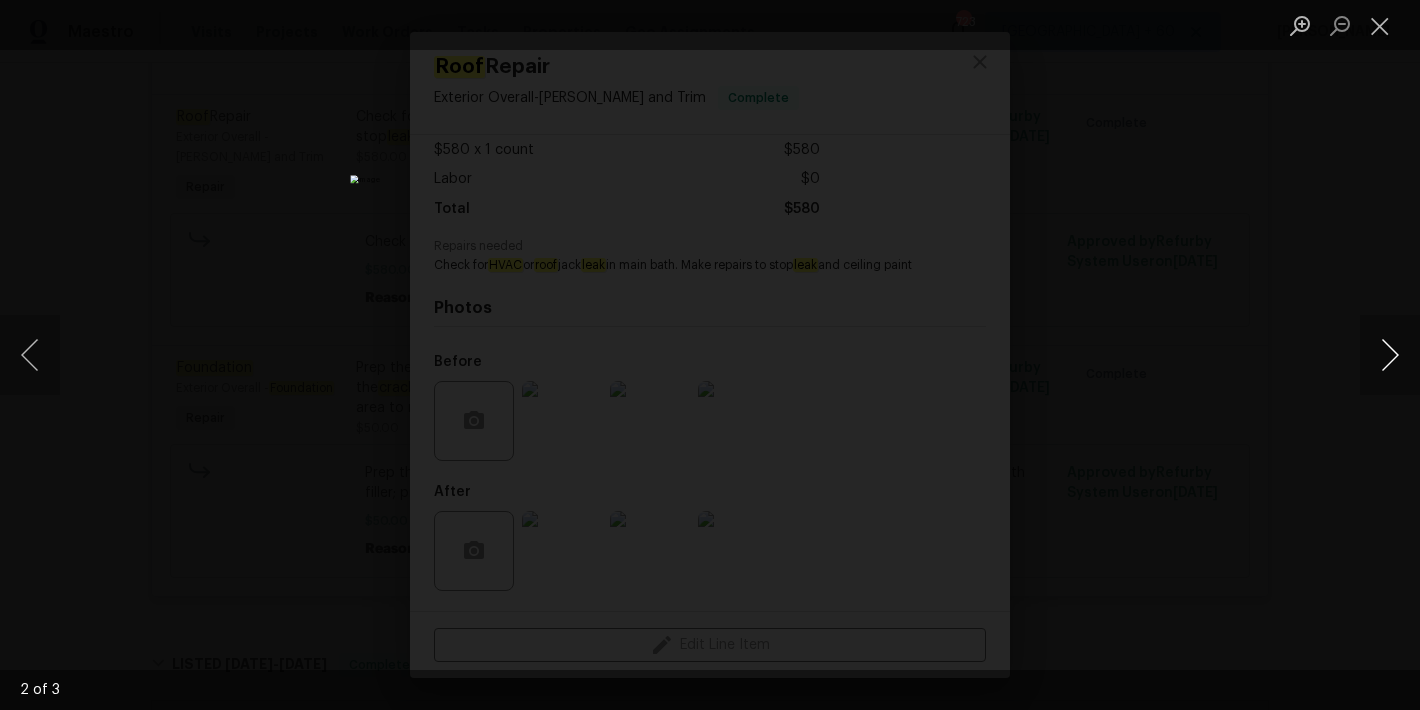click at bounding box center (1390, 355) 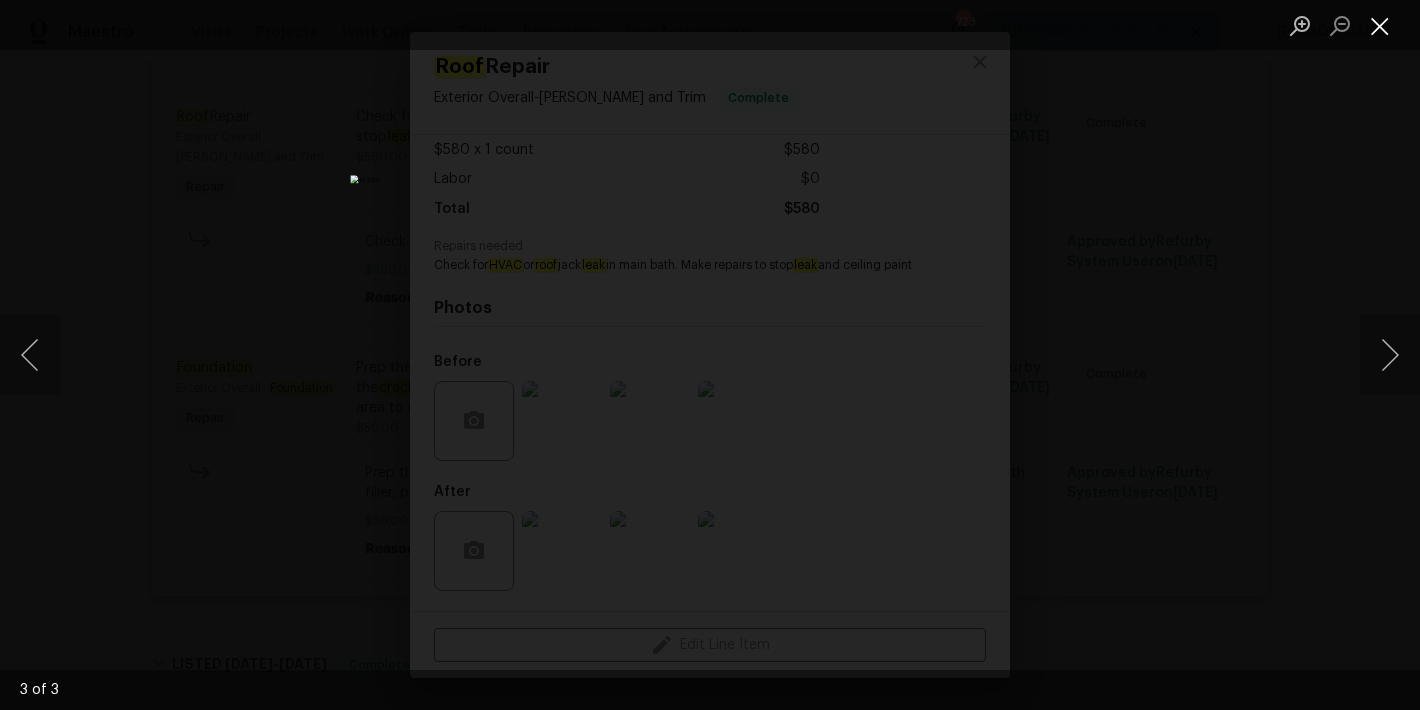 click at bounding box center [1380, 25] 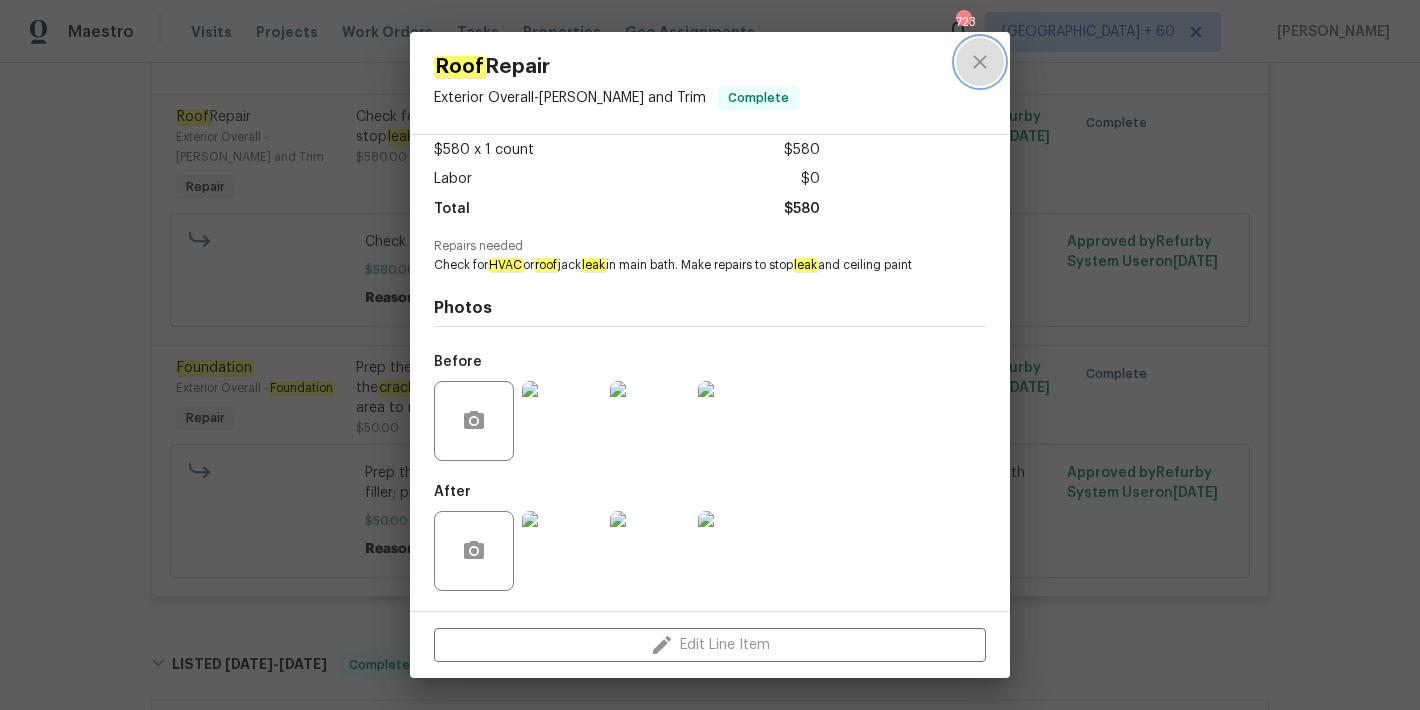 click 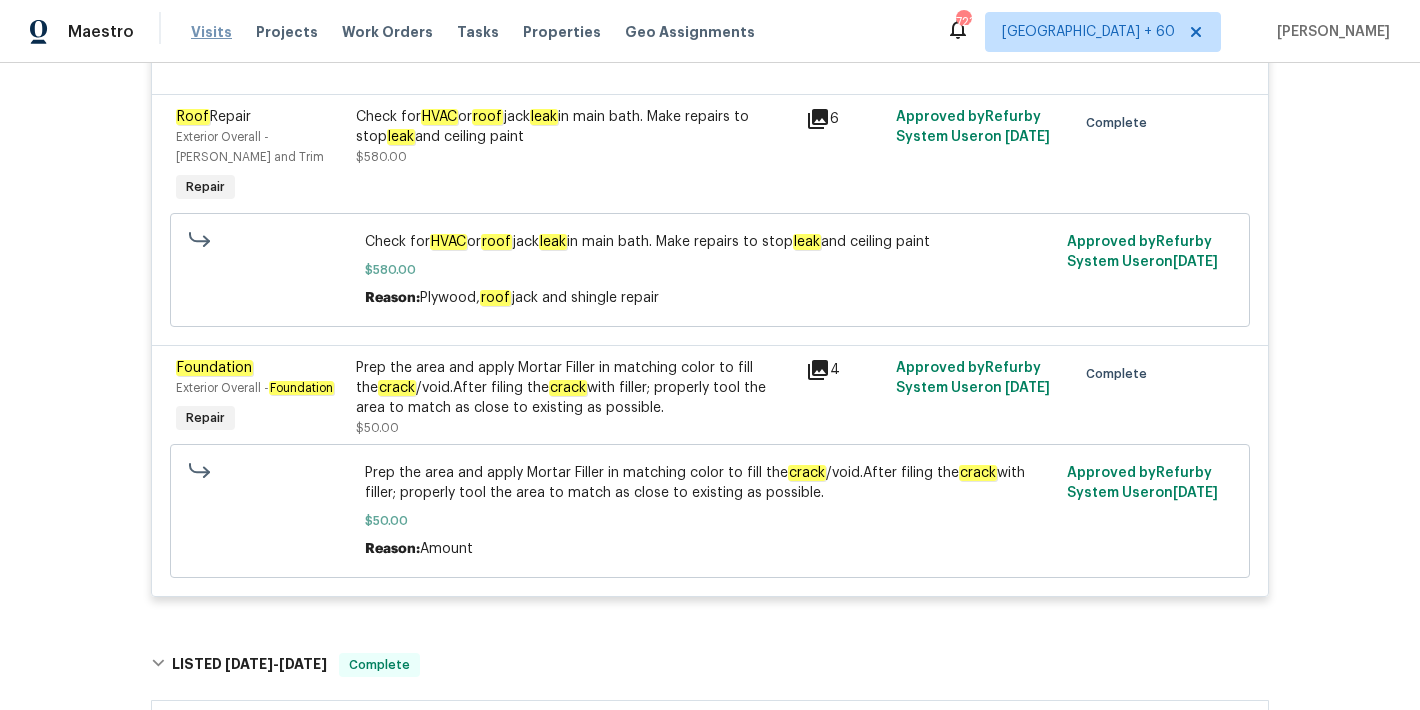 click on "Visits" at bounding box center [211, 32] 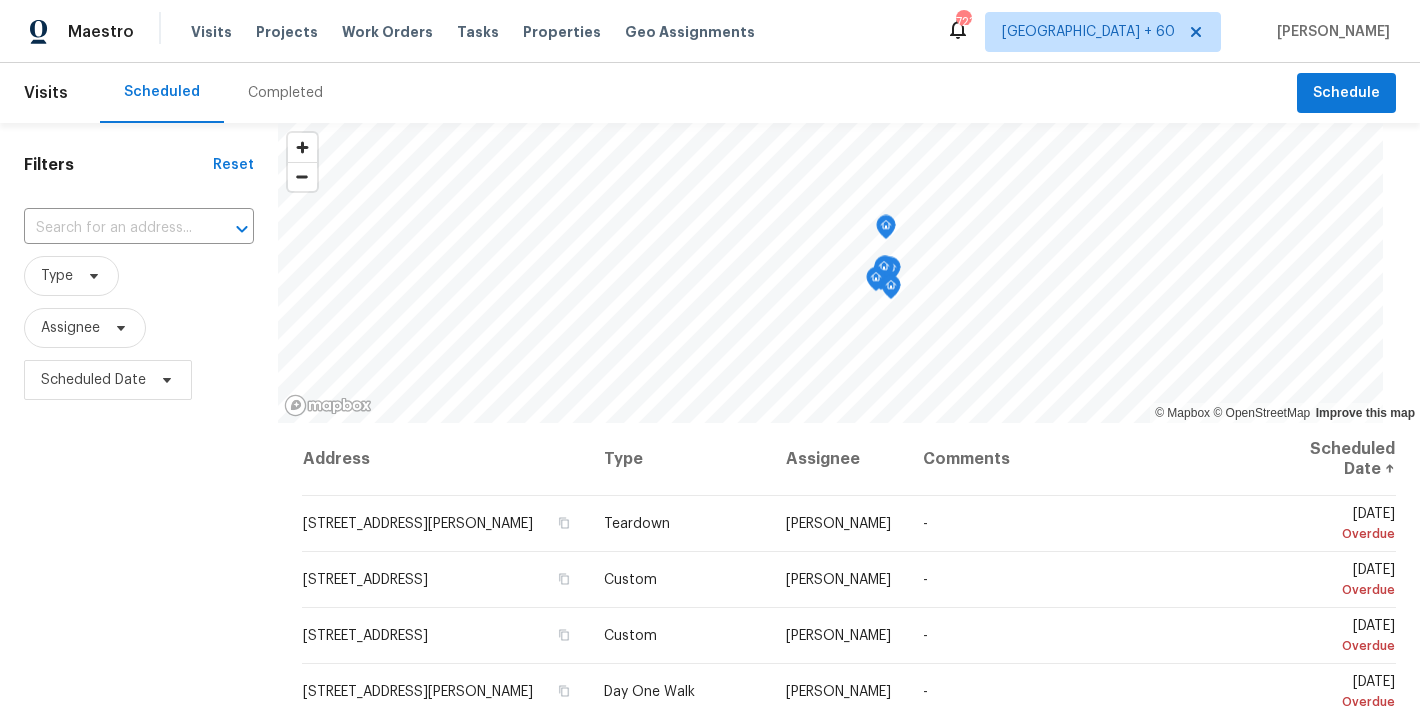 click on "Completed" at bounding box center [285, 93] 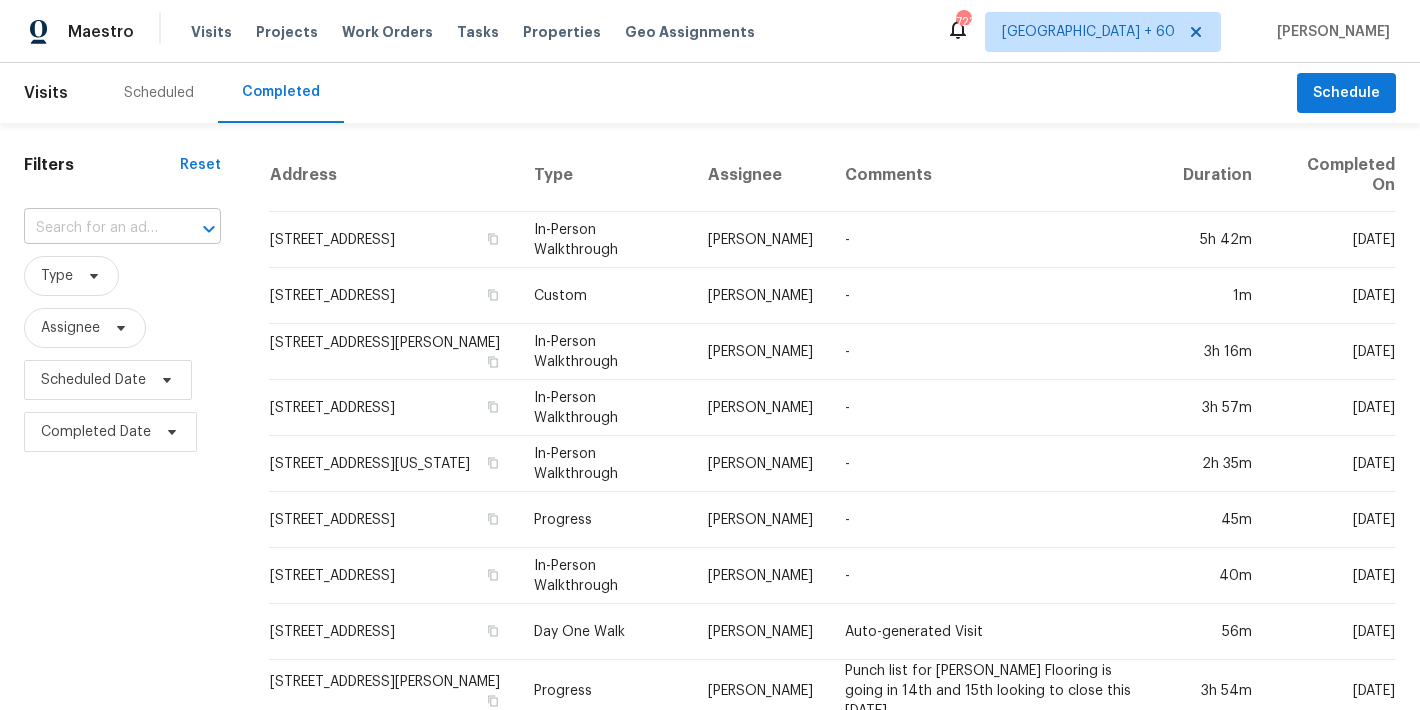 click at bounding box center (94, 228) 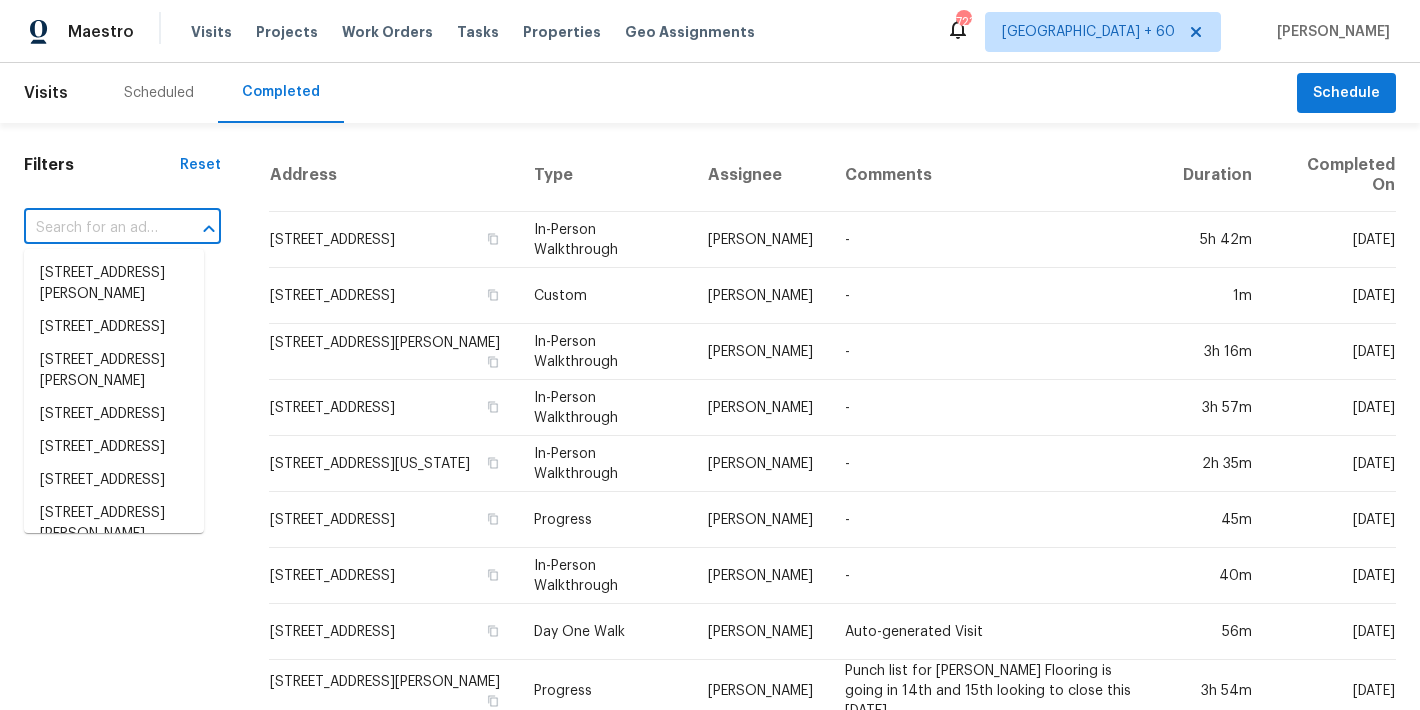 paste on "548 47th Ave N, Saint Petersburg, FL 33703" 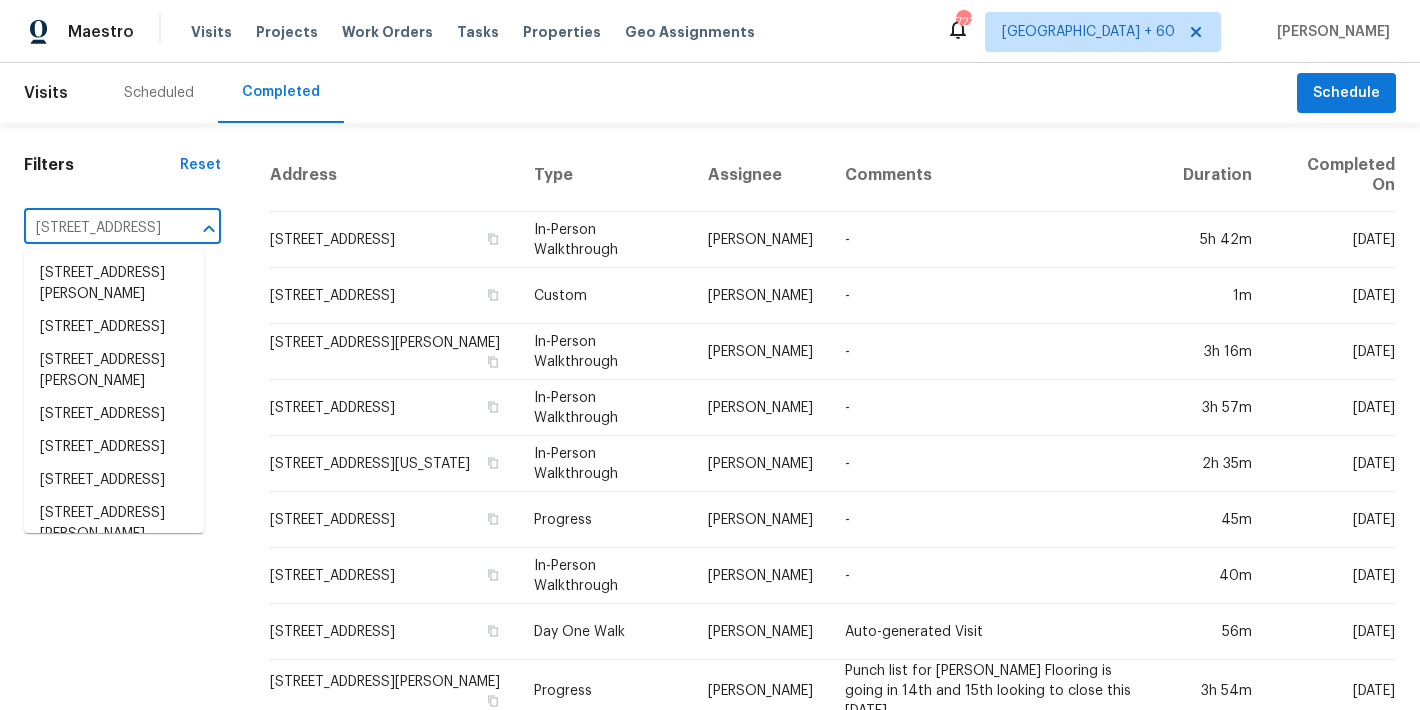 scroll, scrollTop: 0, scrollLeft: 172, axis: horizontal 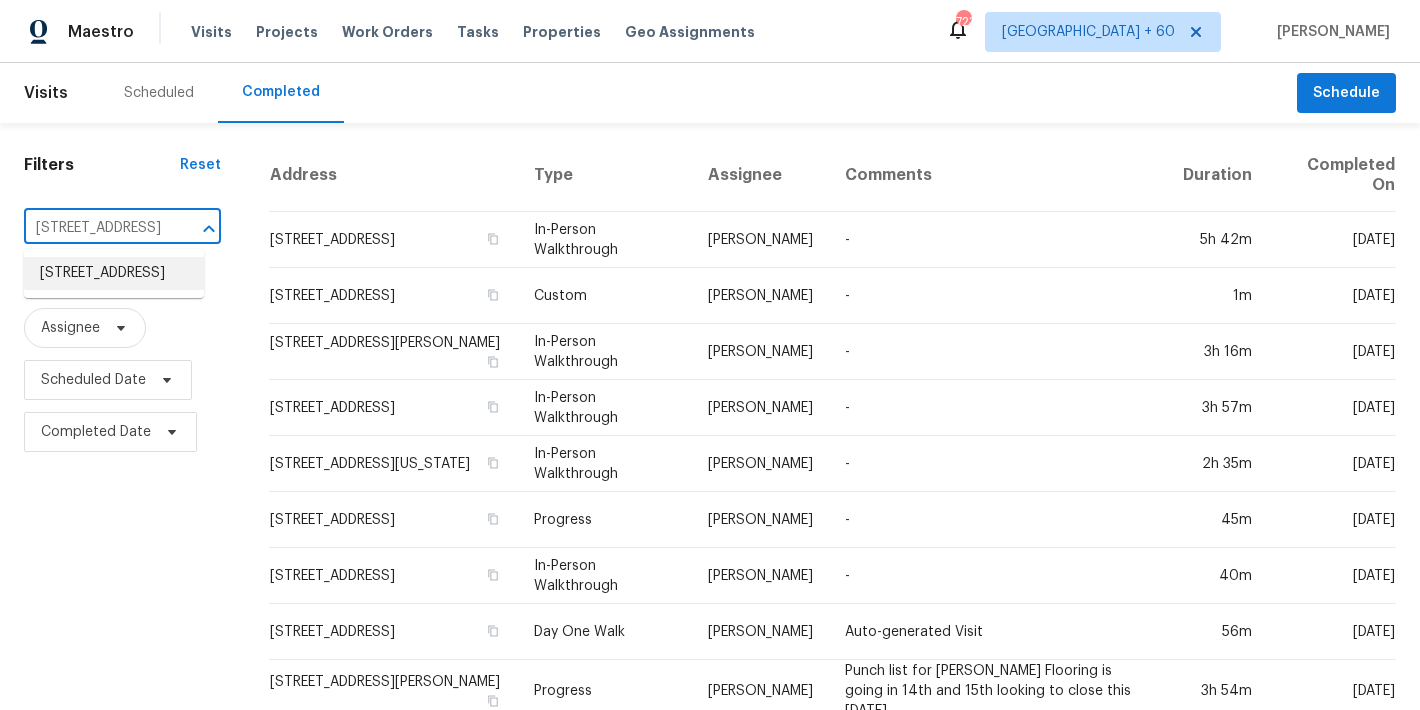 click on "548 47th Ave N, Saint Petersburg, FL 33703" at bounding box center [114, 273] 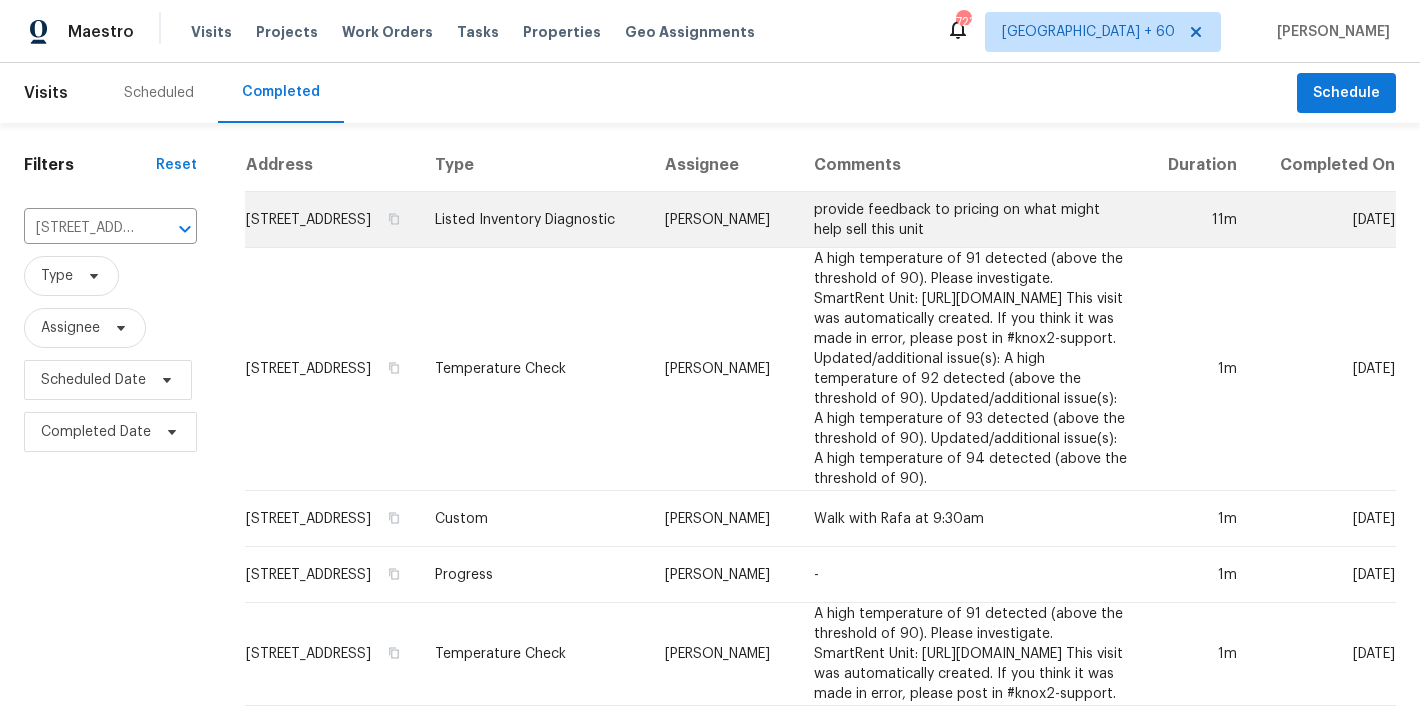 click on "548 47th Ave N, Saint Petersburg, FL 33703" at bounding box center [332, 220] 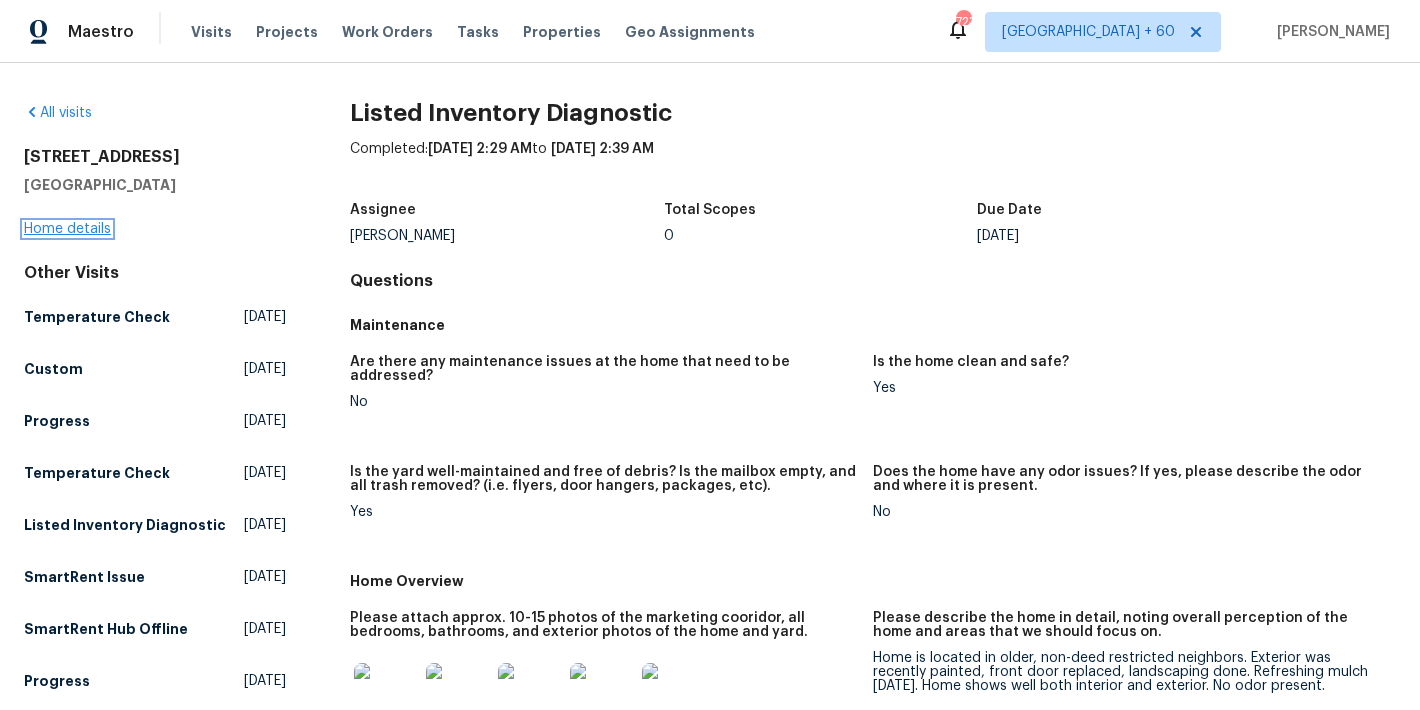 click on "Home details" at bounding box center (67, 229) 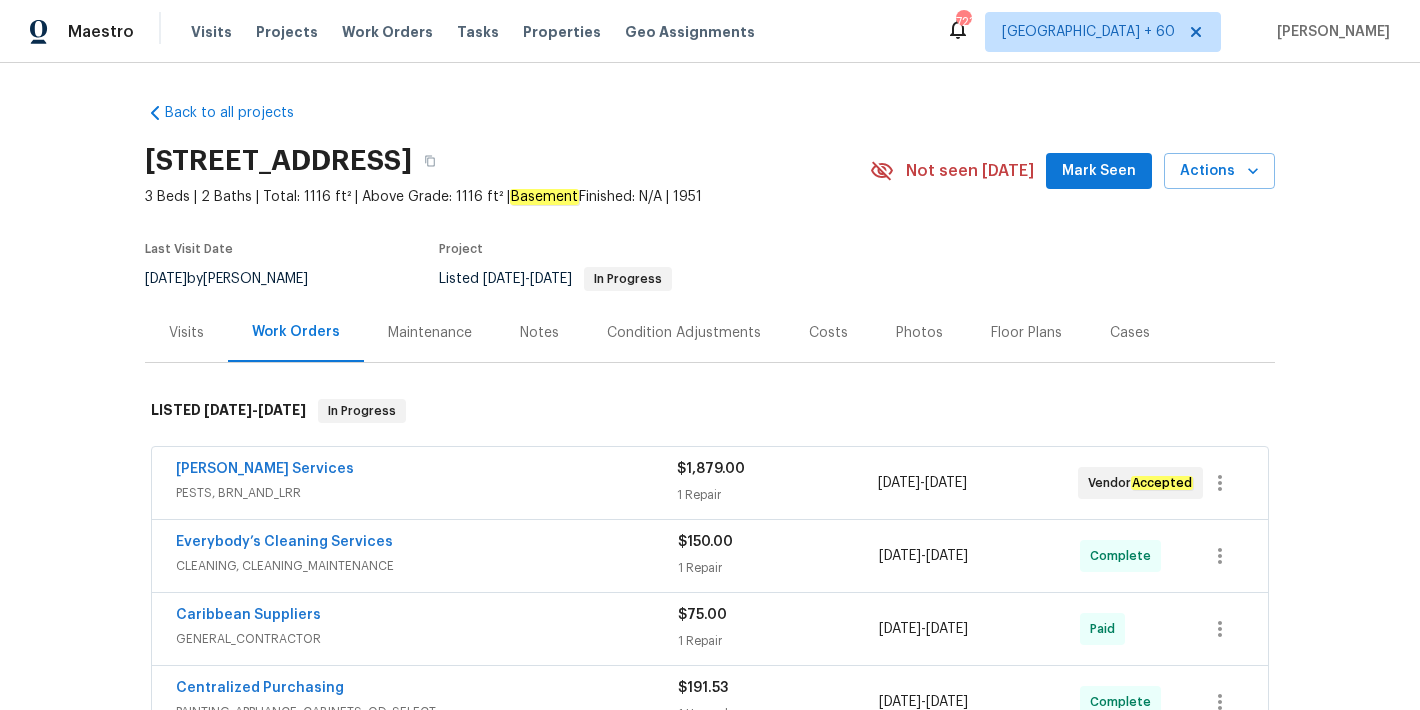click on "Mark Seen" at bounding box center [1099, 171] 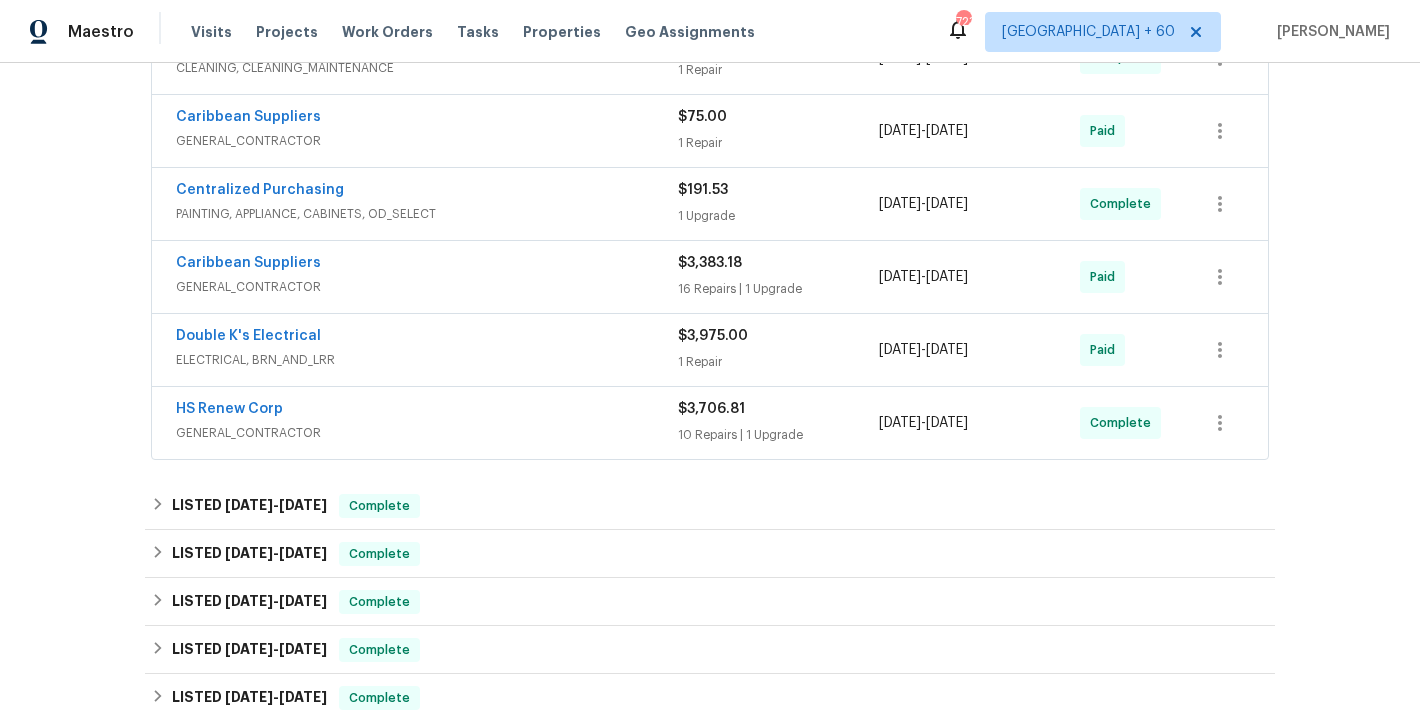 scroll, scrollTop: 502, scrollLeft: 0, axis: vertical 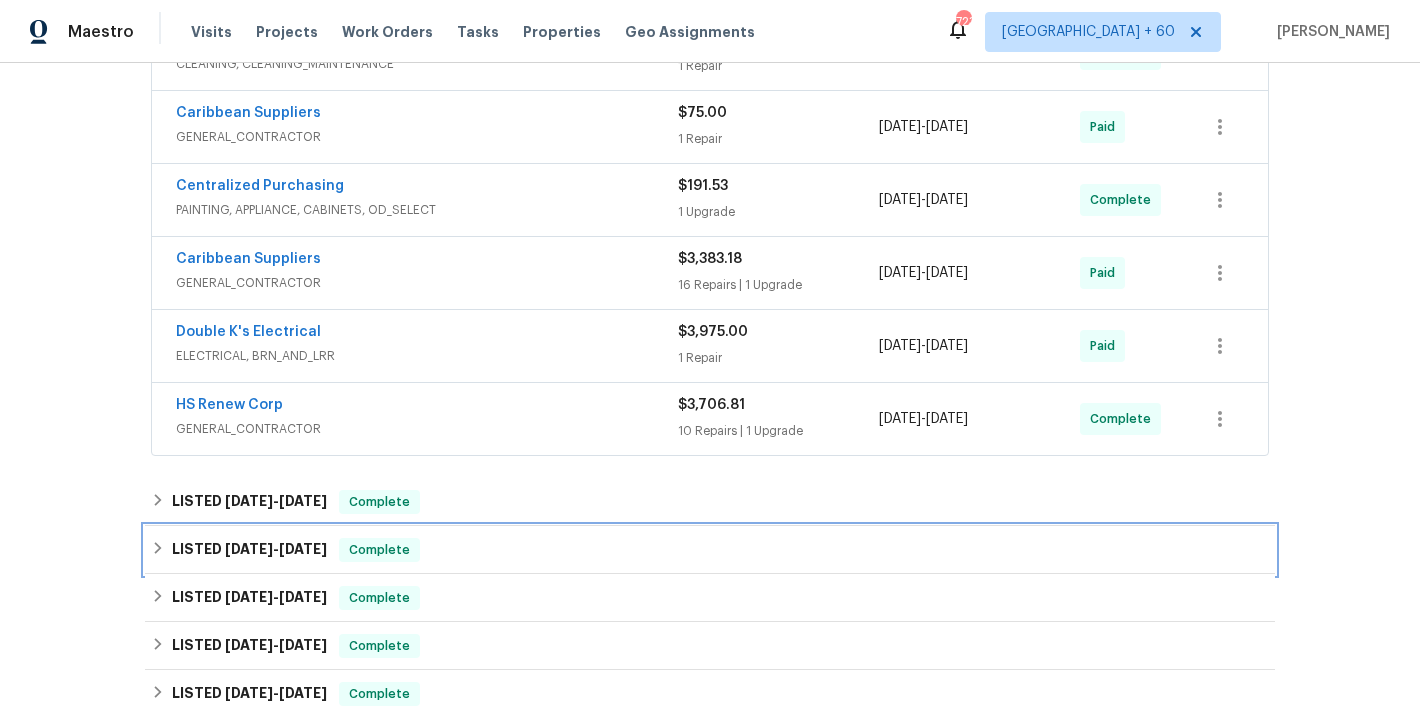 click on "LISTED   2/28/25  -  3/2/25 Complete" at bounding box center [710, 550] 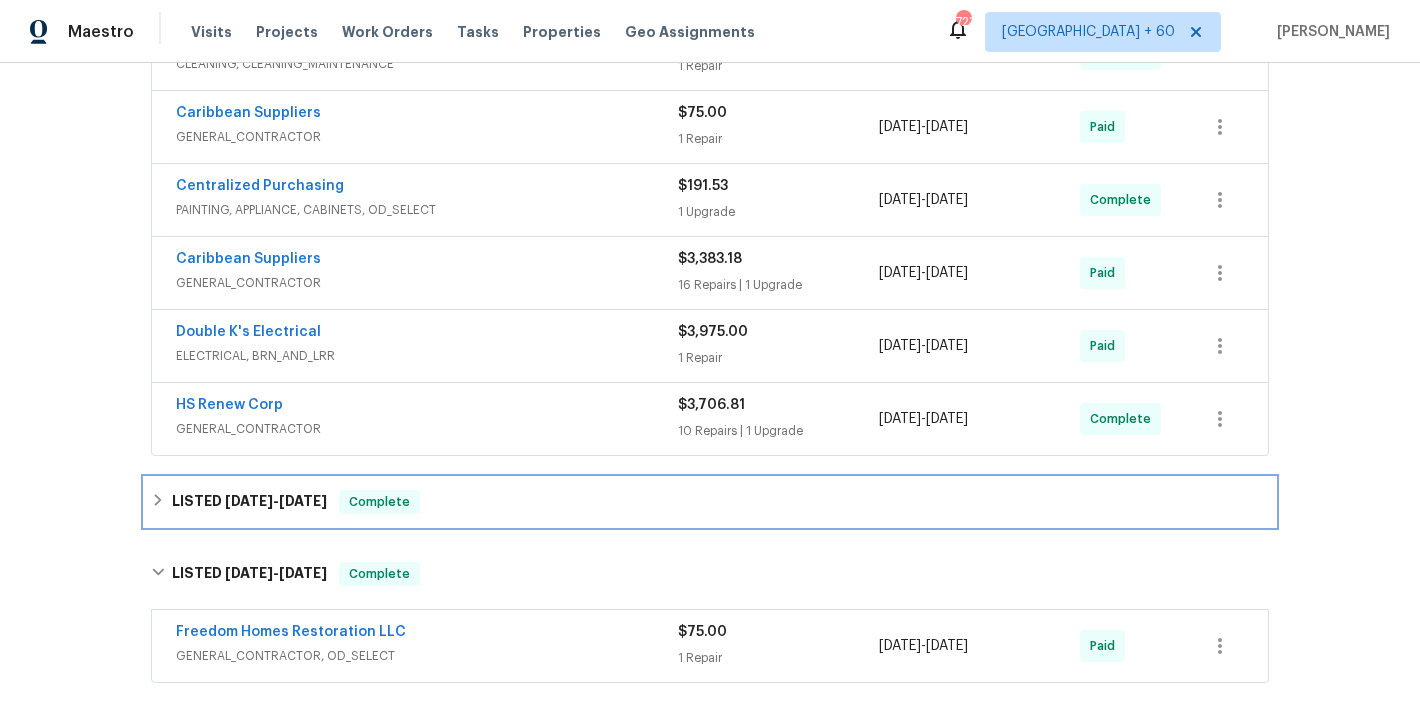 click on "LISTED   4/1/25  -  4/1/25 Complete" at bounding box center [710, 502] 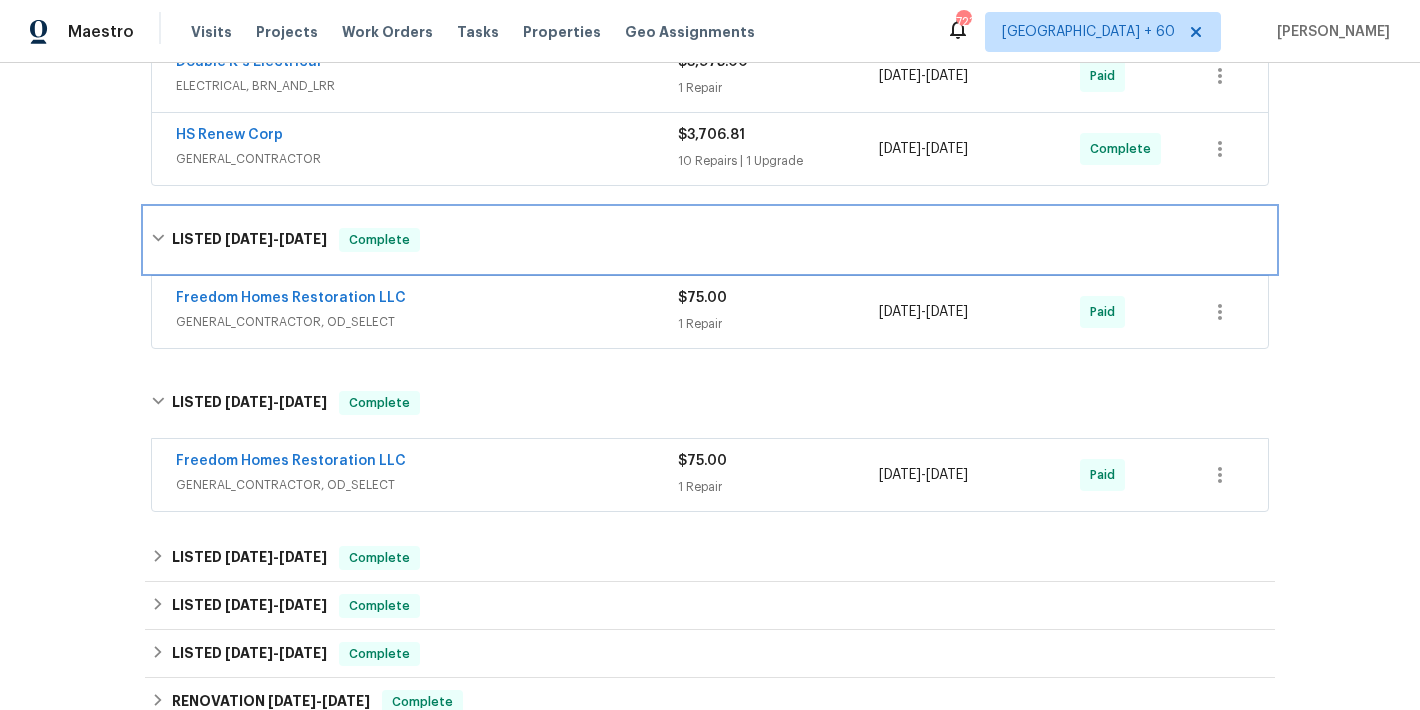 scroll, scrollTop: 774, scrollLeft: 0, axis: vertical 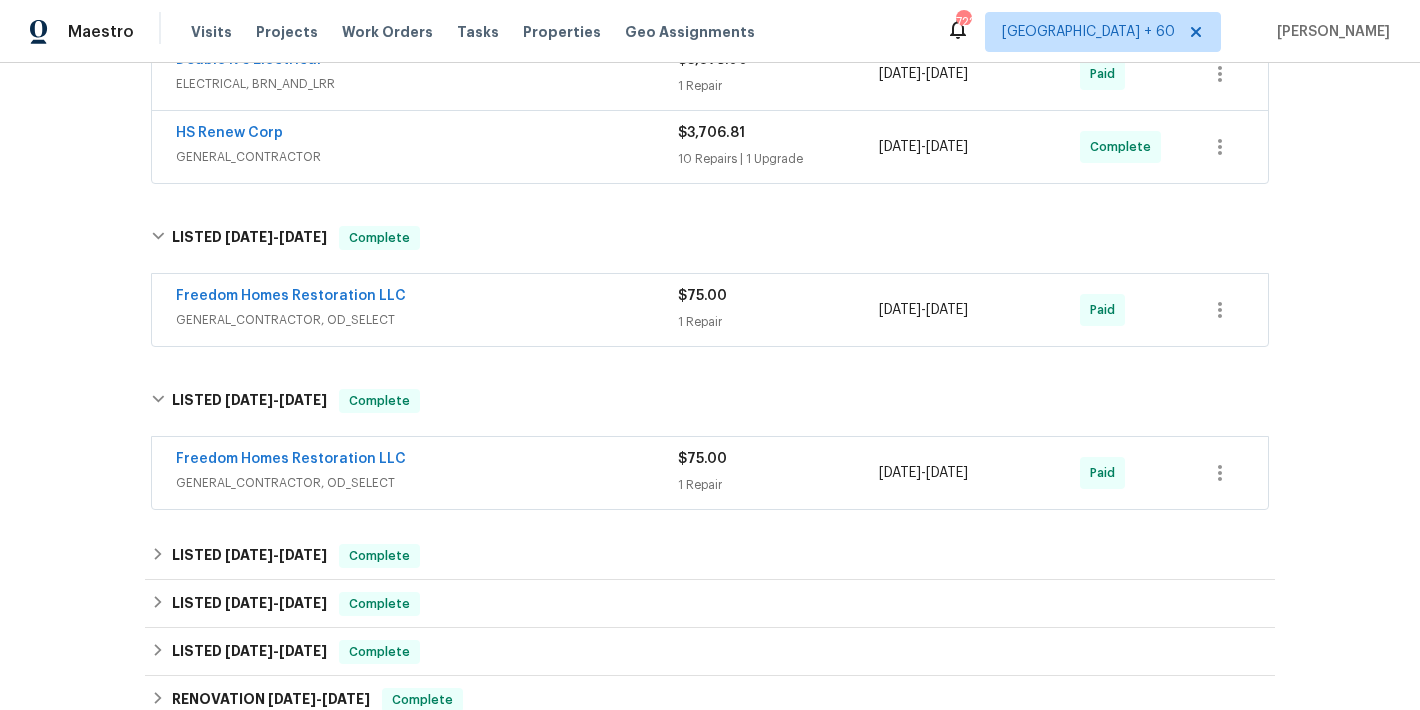 click on "Back to all projects 548 47th Ave N, Saint Petersburg, FL 33703 3 Beds | 2 Baths | Total: 1116 ft² | Above Grade: 1116 ft² |  Basement  Finished: N/A | 1951 Seen today Actions Last Visit Date 7/12/2025  by  Naomi Ferreira   Project Listed   5/16/2025  -  7/14/2025 In Progress Visits Work Orders Maintenance Notes Condition Adjustments Costs Photos Floor Plans Cases LISTED   5/16/25  -  7/14/25 In Progress Massey Services PESTS, BRN_AND_LRR $1,879.00 1 Repair 6/4/2025  -  6/13/2025 Vendor  Accepted Everybody’s Cleaning Services CLEANING, CLEANING_MAINTENANCE $150.00 1 Repair 7/14/2025  -  7/14/2025 Complete Caribbean Suppliers GENERAL_CONTRACTOR $75.00 1 Repair 5/16/2025  -  5/20/2025 Paid Centralized Purchasing PAINTING, APPLIANCE, CABINETS, OD_SELECT $191.53 1 Upgrade 5/28/2025  -  5/28/2025 Complete Caribbean Suppliers GENERAL_CONTRACTOR $3,383.18 16 Repairs | 1 Upgrade 5/27/2025  -  5/31/2025 Paid Double K's Electrical ELECTRICAL, BRN_AND_LRR $3,975.00 1 Repair 5/30/2025  -  6/2/2025 Paid HS Renew Corp" at bounding box center [710, 386] 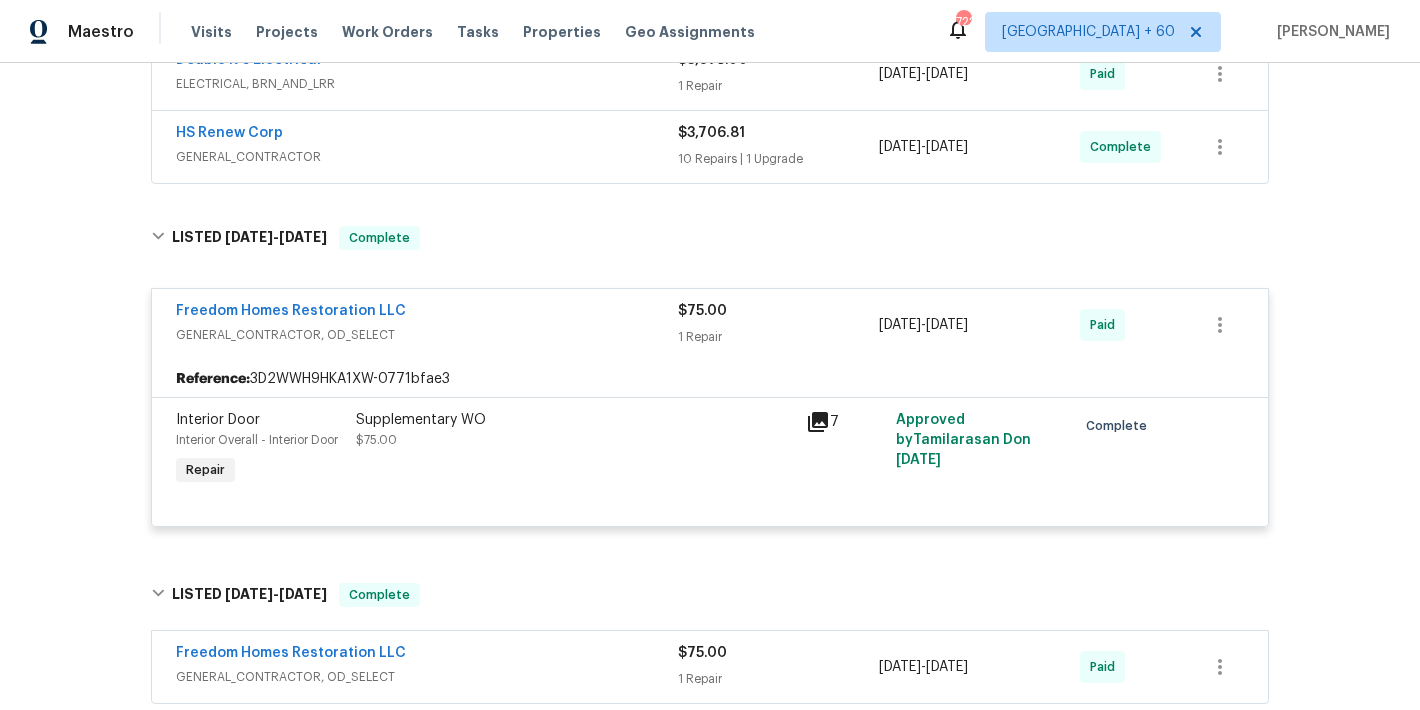 scroll, scrollTop: 698, scrollLeft: 0, axis: vertical 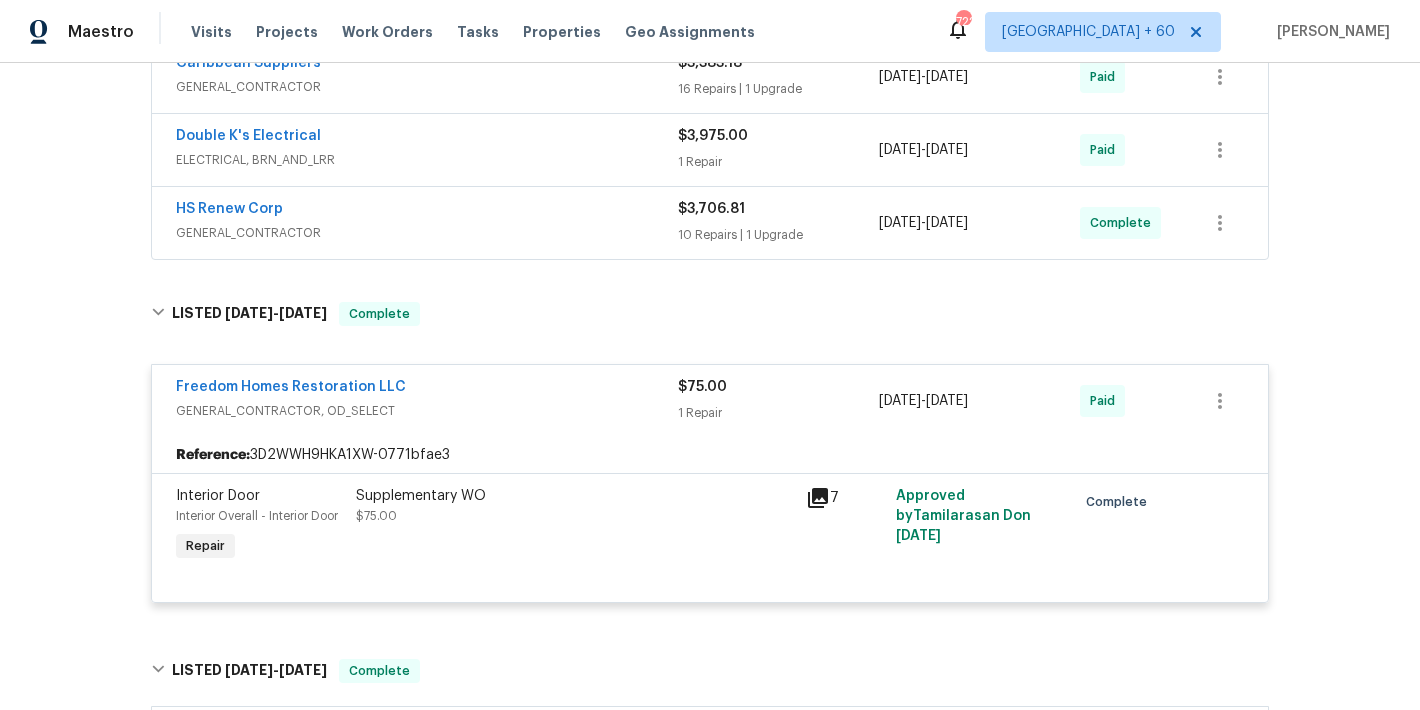 click on "GENERAL_CONTRACTOR" at bounding box center [427, 233] 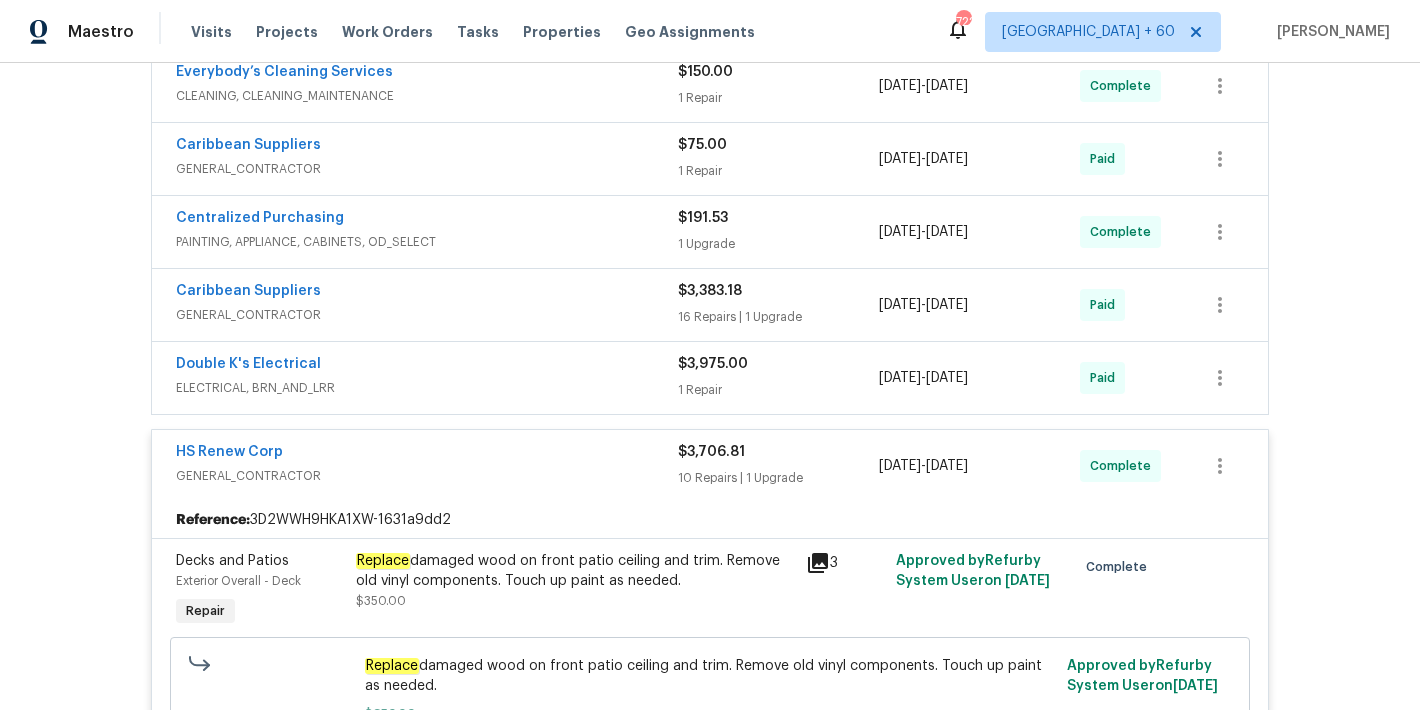 scroll, scrollTop: 460, scrollLeft: 0, axis: vertical 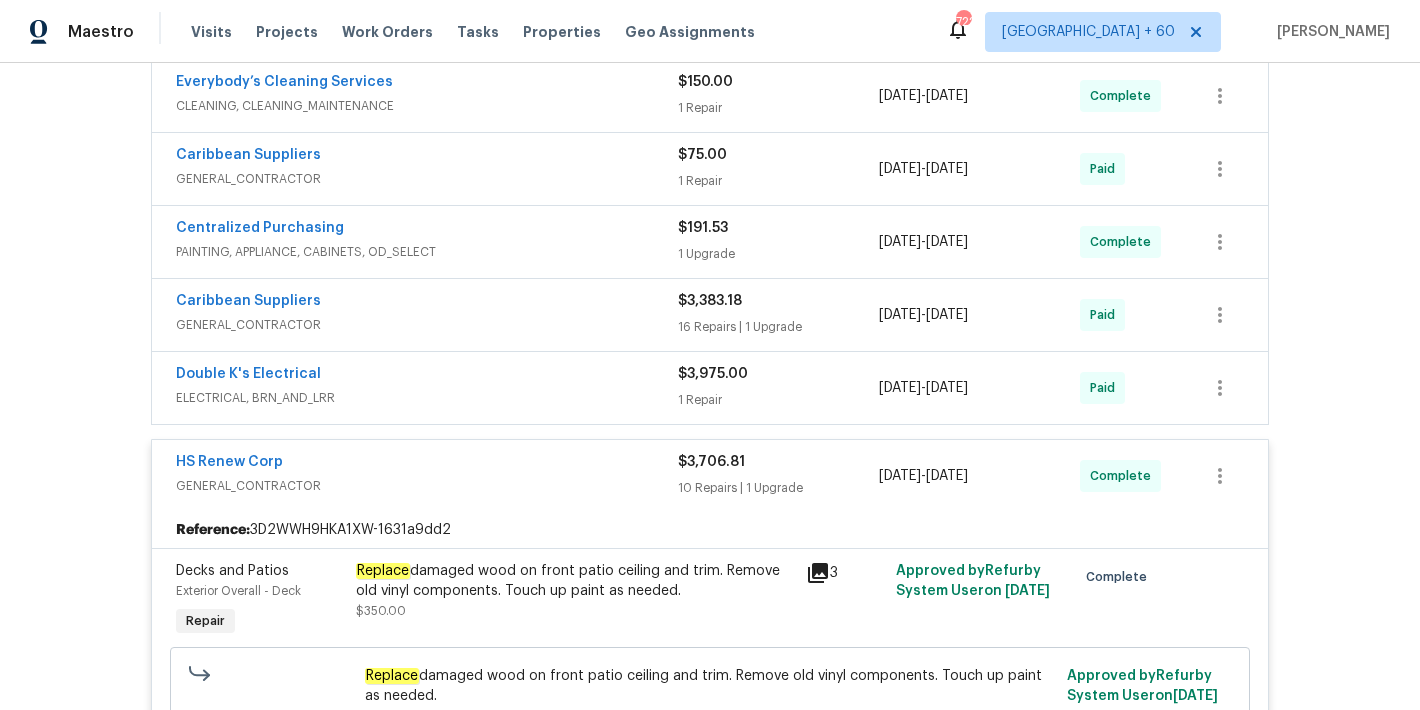 click on "Double K's Electrical" at bounding box center [427, 376] 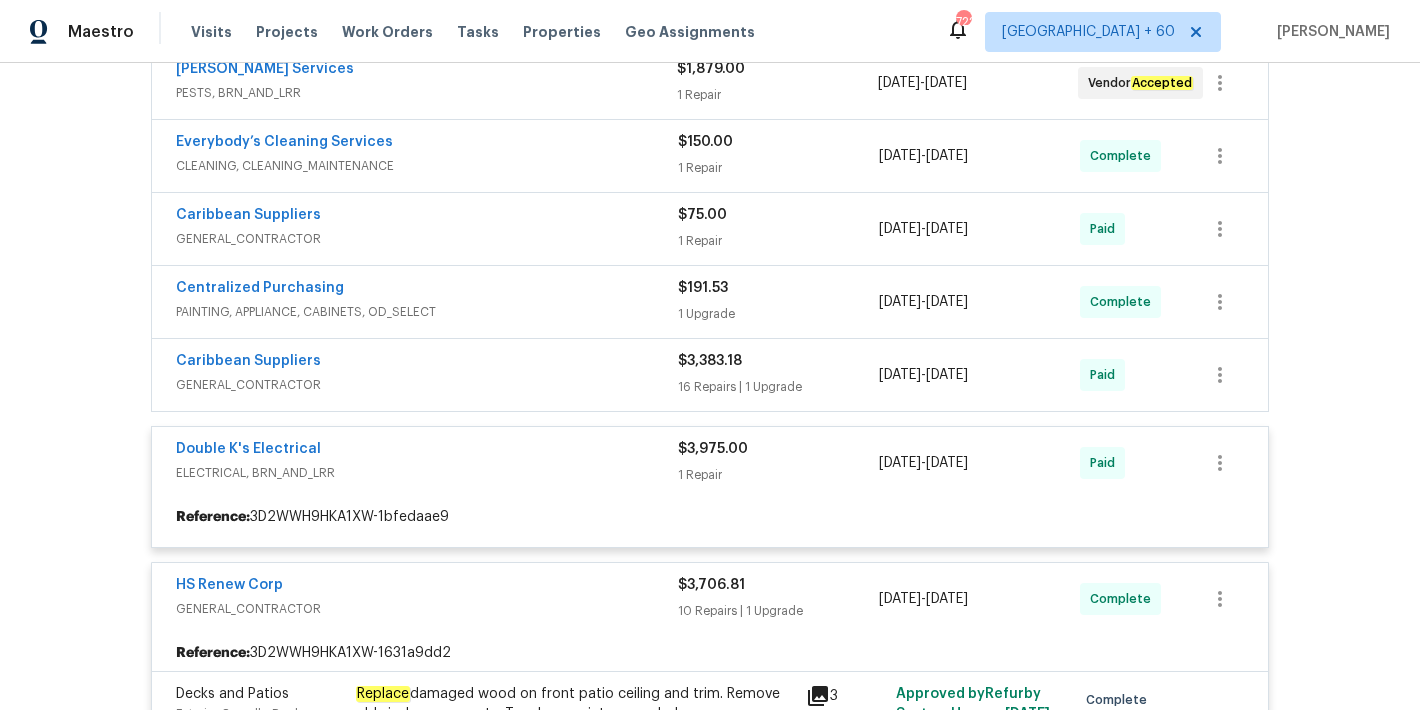 scroll, scrollTop: 397, scrollLeft: 0, axis: vertical 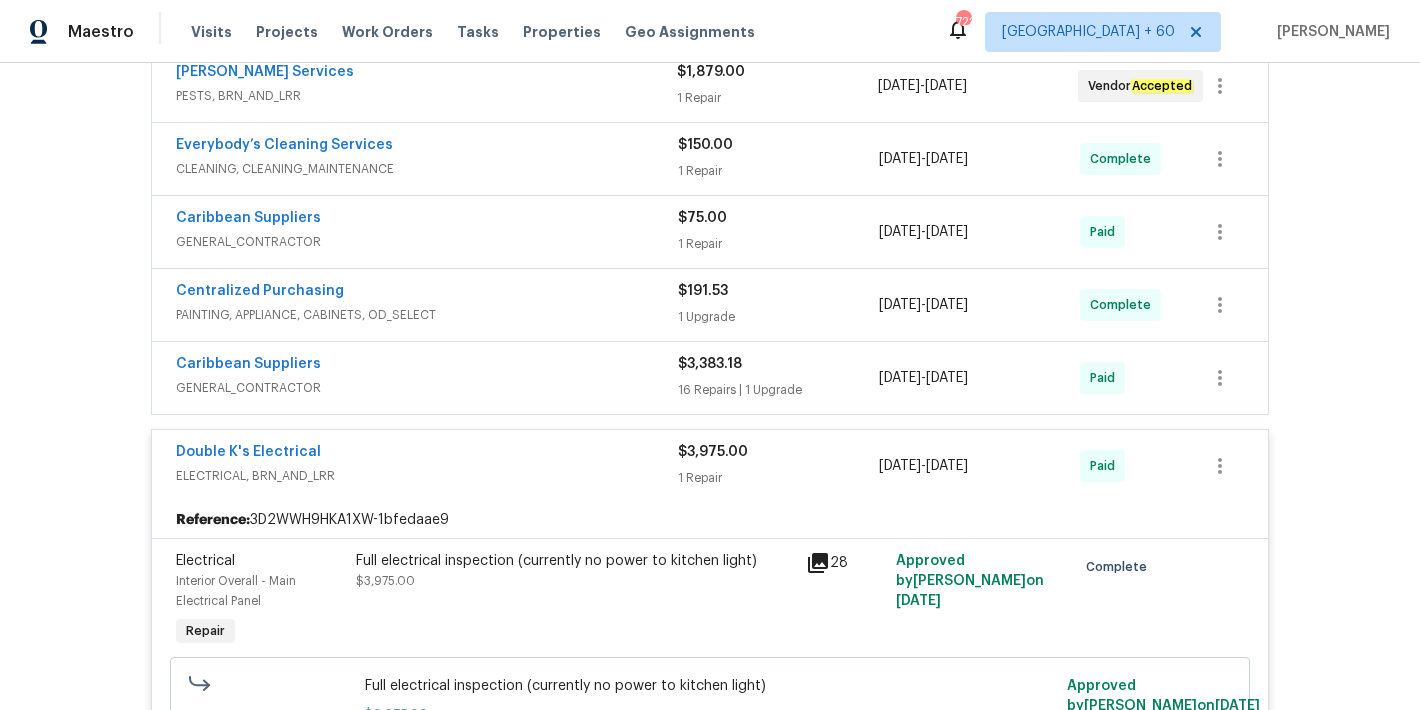 click on "GENERAL_CONTRACTOR" at bounding box center [427, 388] 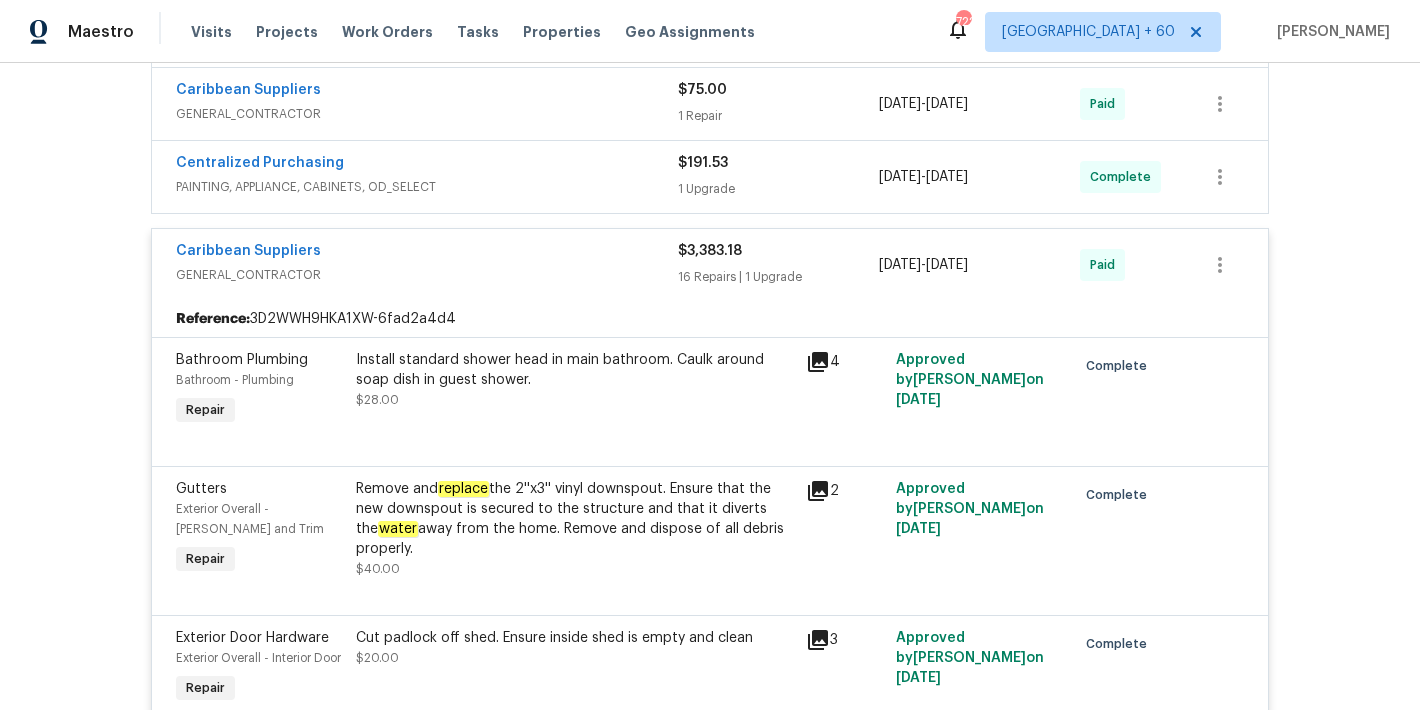 scroll, scrollTop: 480, scrollLeft: 0, axis: vertical 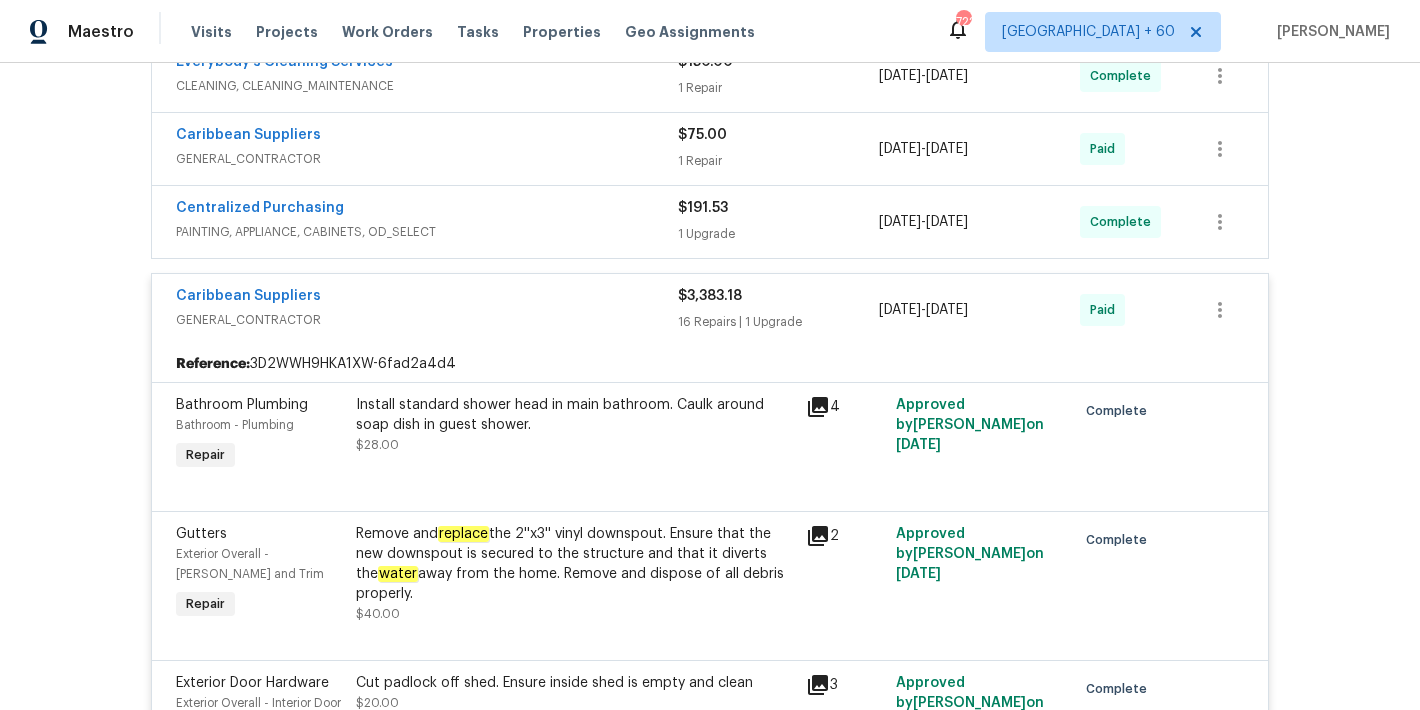 click on "PAINTING, APPLIANCE, CABINETS, OD_SELECT" at bounding box center (427, 232) 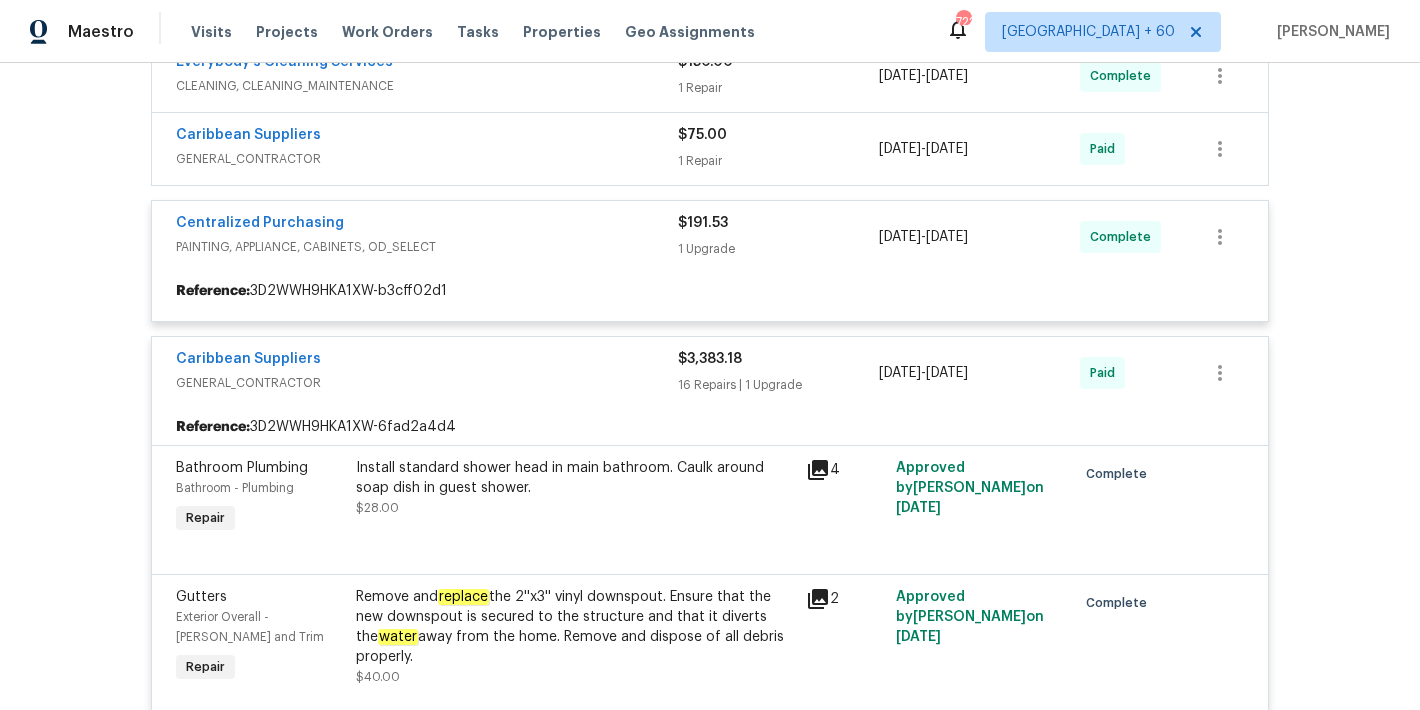 scroll, scrollTop: 358, scrollLeft: 0, axis: vertical 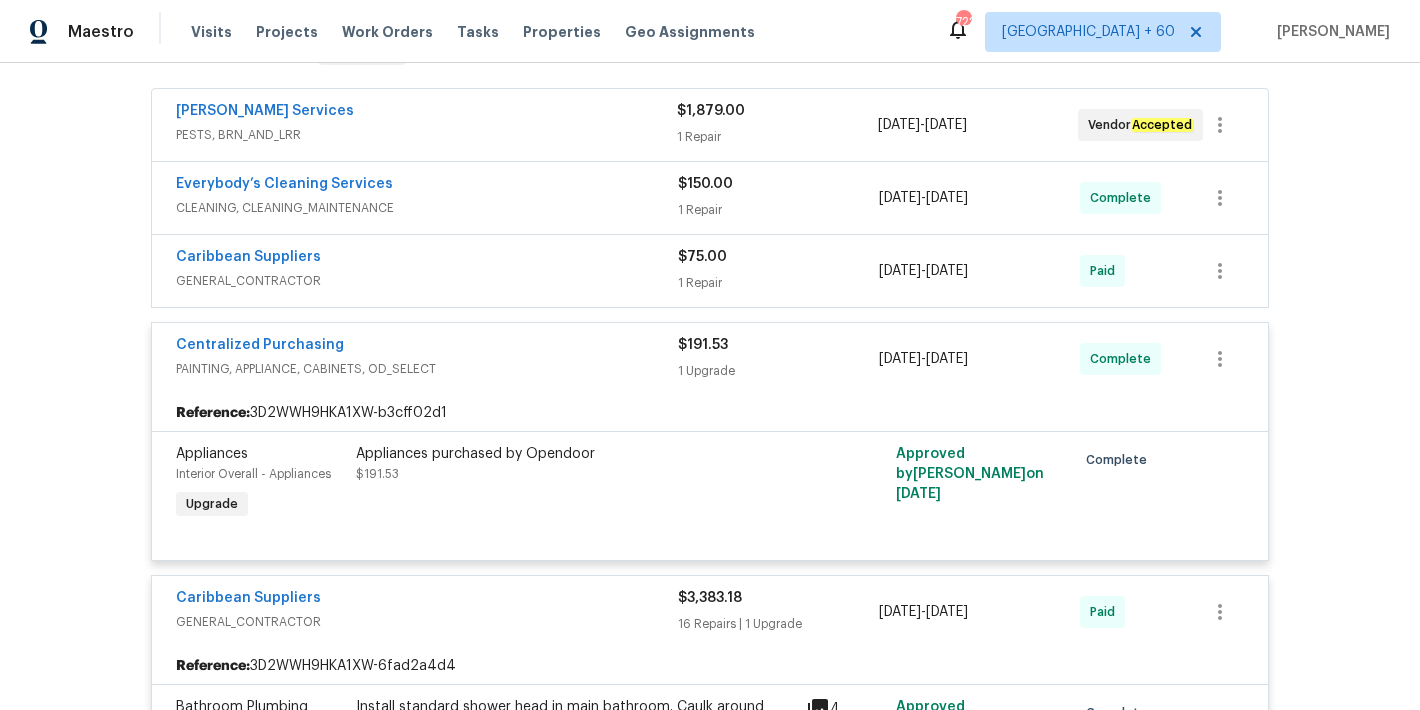 click on "Caribbean Suppliers" at bounding box center [427, 259] 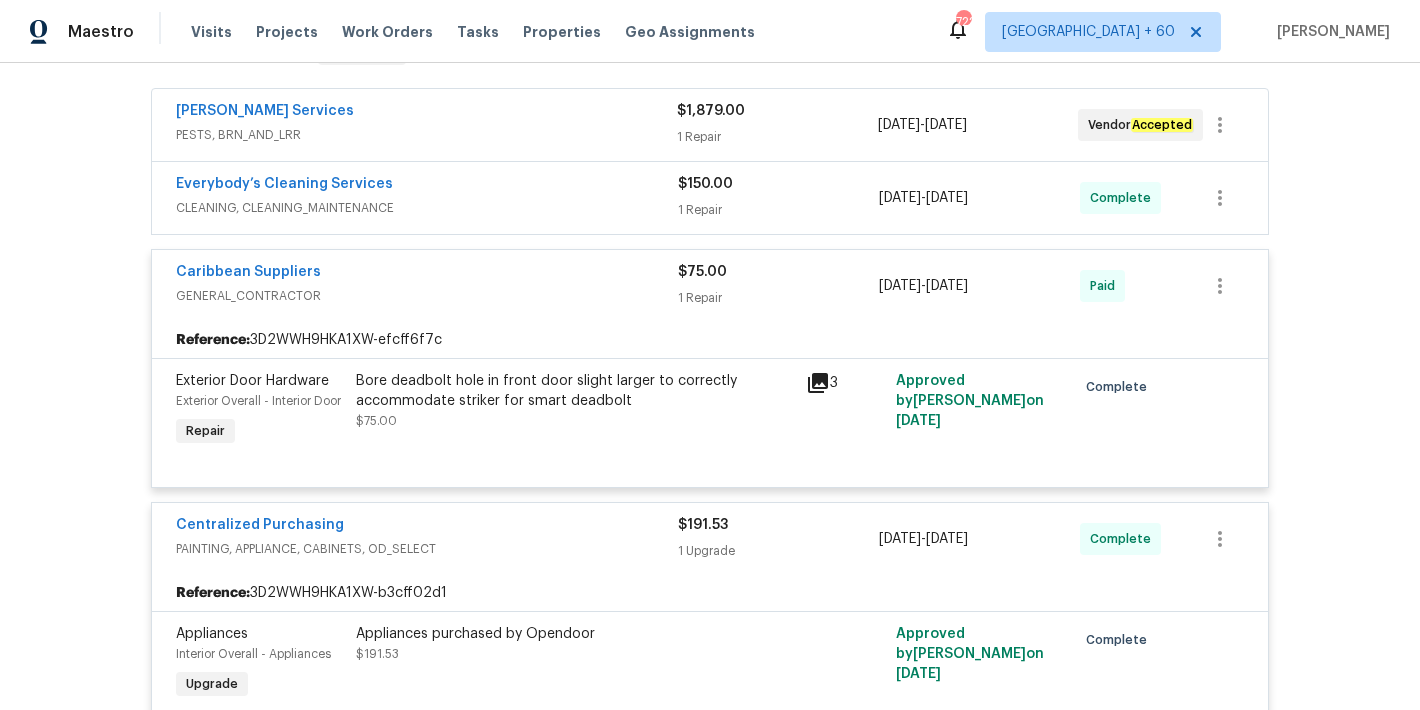 scroll, scrollTop: 284, scrollLeft: 0, axis: vertical 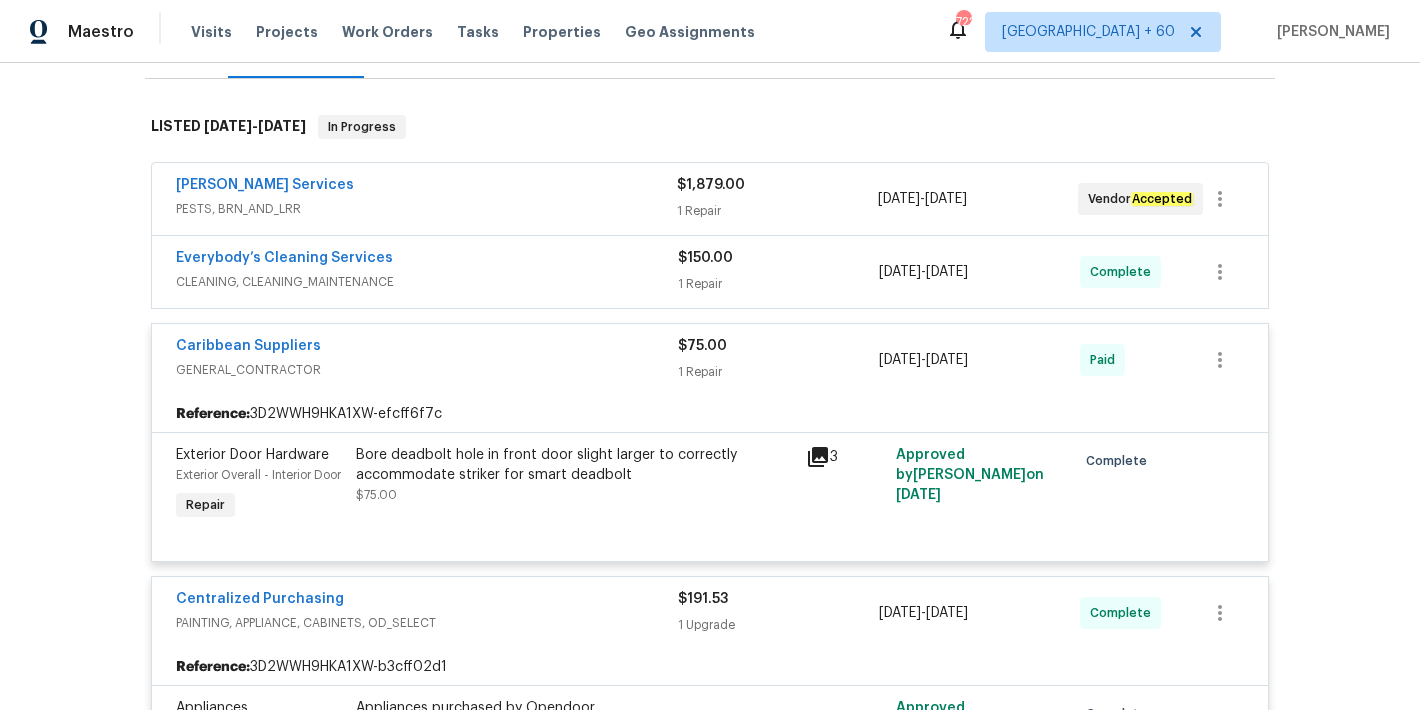 click on "CLEANING, CLEANING_MAINTENANCE" at bounding box center (427, 282) 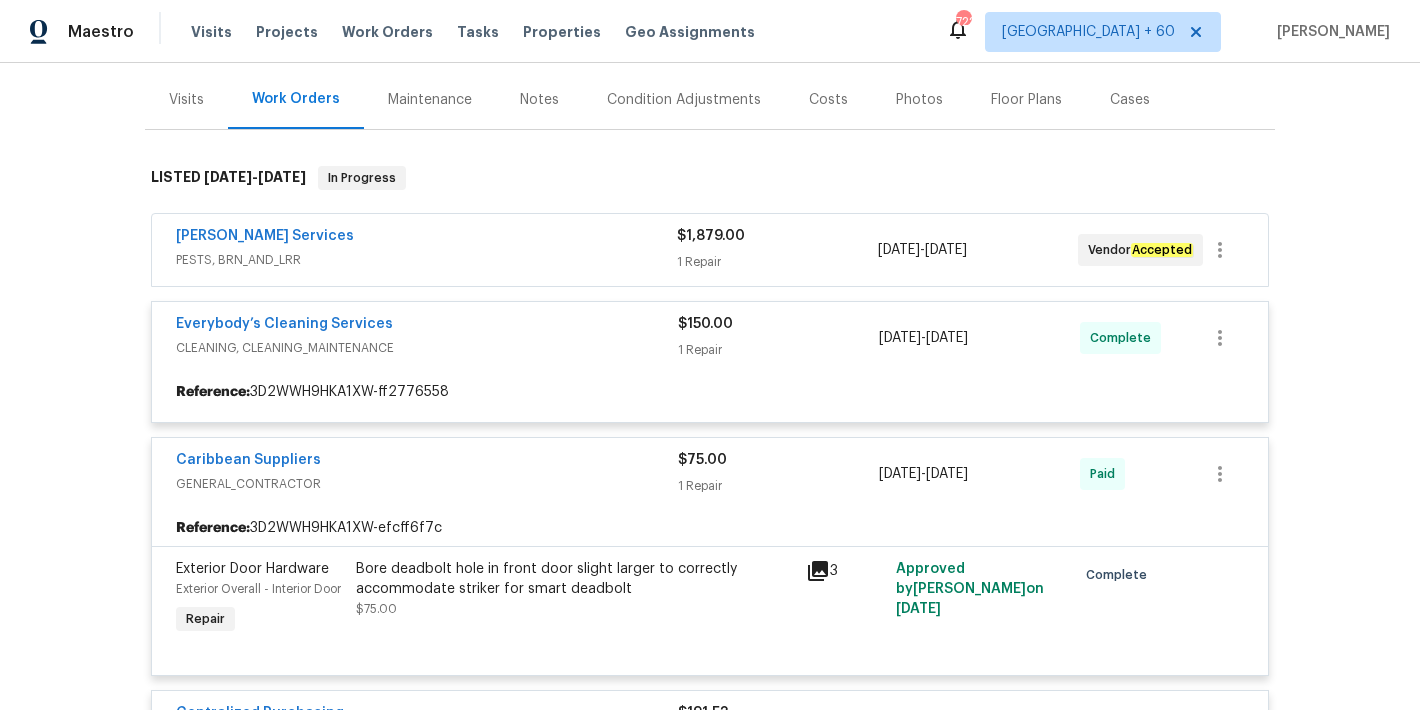 scroll, scrollTop: 217, scrollLeft: 0, axis: vertical 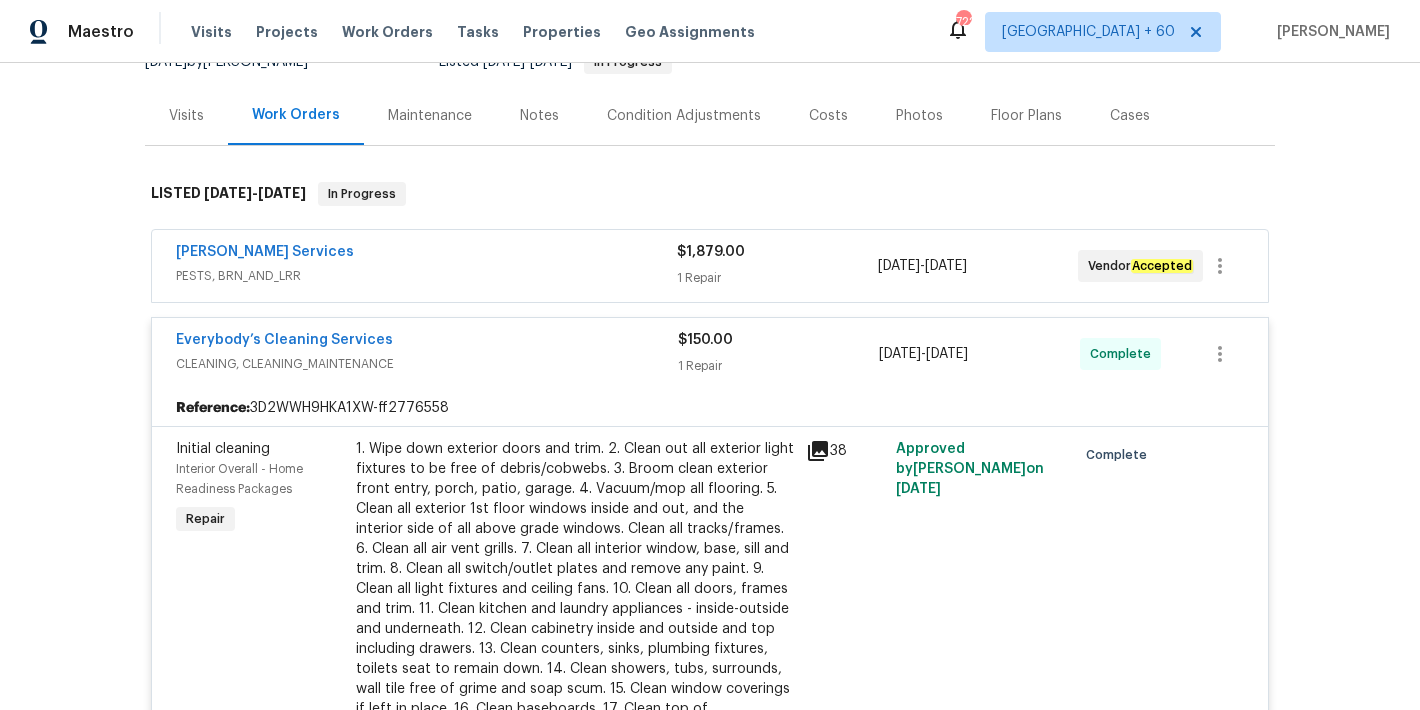 click on "Massey Services" at bounding box center [426, 254] 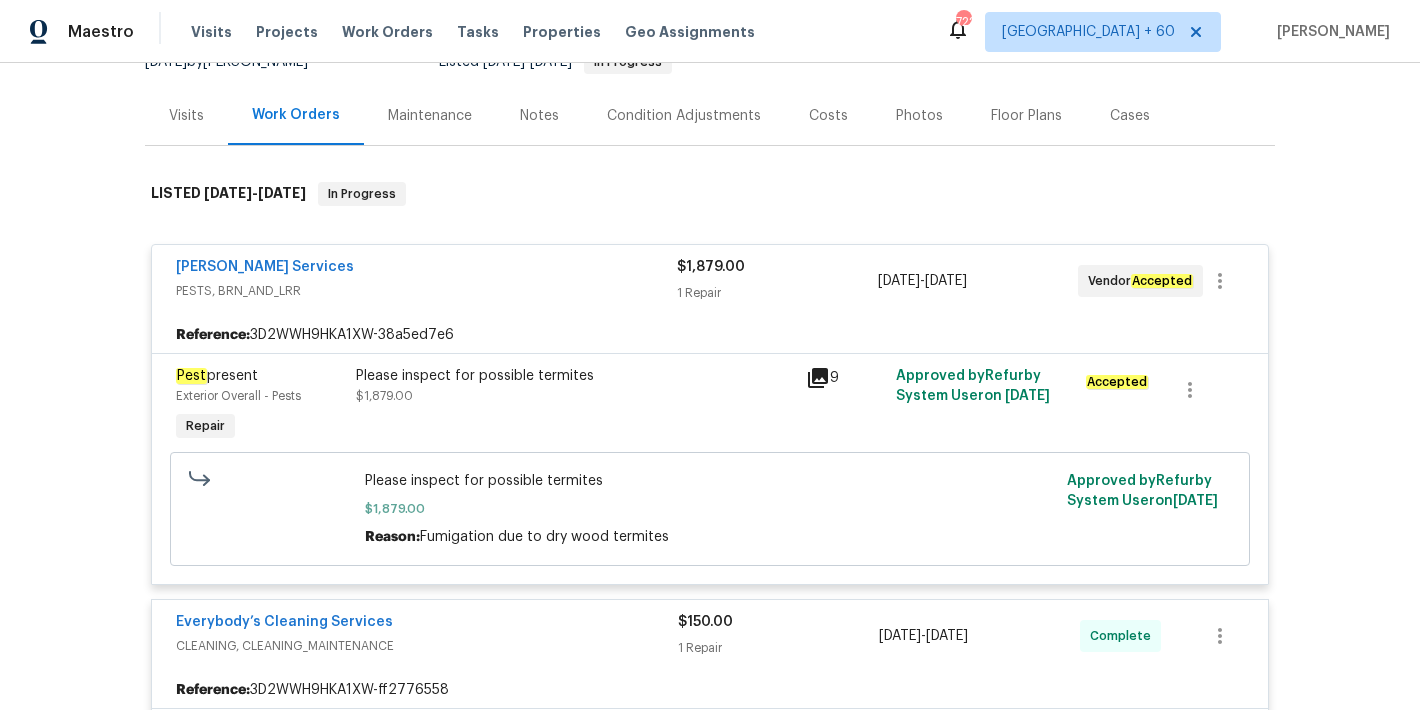 click on "Back to all projects 548 47th Ave N, Saint Petersburg, FL 33703 3 Beds | 2 Baths | Total: 1116 ft² | Above Grade: 1116 ft² |  Basement  Finished: N/A | 1951 Seen today Actions Last Visit Date 7/12/2025  by  Naomi Ferreira   Project Listed   5/16/2025  -  7/14/2025 In Progress Visits Work Orders Maintenance Notes Condition Adjustments Costs Photos Floor Plans Cases LISTED   5/16/25  -  7/14/25 In Progress Massey Services PESTS, BRN_AND_LRR $1,879.00 1 Repair 6/4/2025  -  6/13/2025 Vendor  Accepted Reference:  3D2WWH9HKA1XW-38a5ed7e6 Pest  present Exterior Overall - Pests Repair Please inspect for possible termites $1,879.00   9 Approved by  Refurby System User  on   6/30/2025 Accepted Please inspect for possible termites $1,879.00 Reason:  Fumigation due to dry wood termites Approved by  Refurby System User  on  6/30/2025 Everybody’s Cleaning Services CLEANING, CLEANING_MAINTENANCE $150.00 1 Repair 7/14/2025  -  7/14/2025 Complete Reference:  3D2WWH9HKA1XW-ff2776558 Initial cleaning Repair water $150.00" at bounding box center (710, 386) 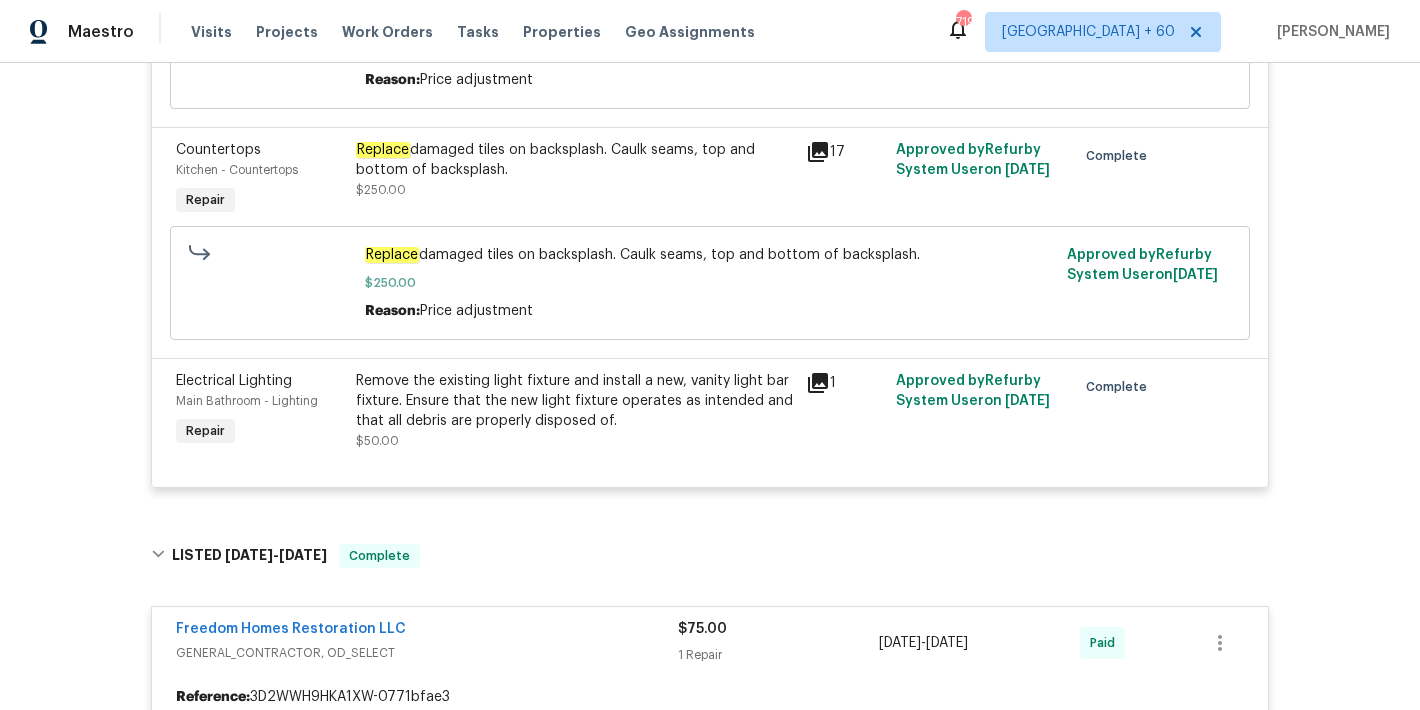 scroll, scrollTop: 7542, scrollLeft: 0, axis: vertical 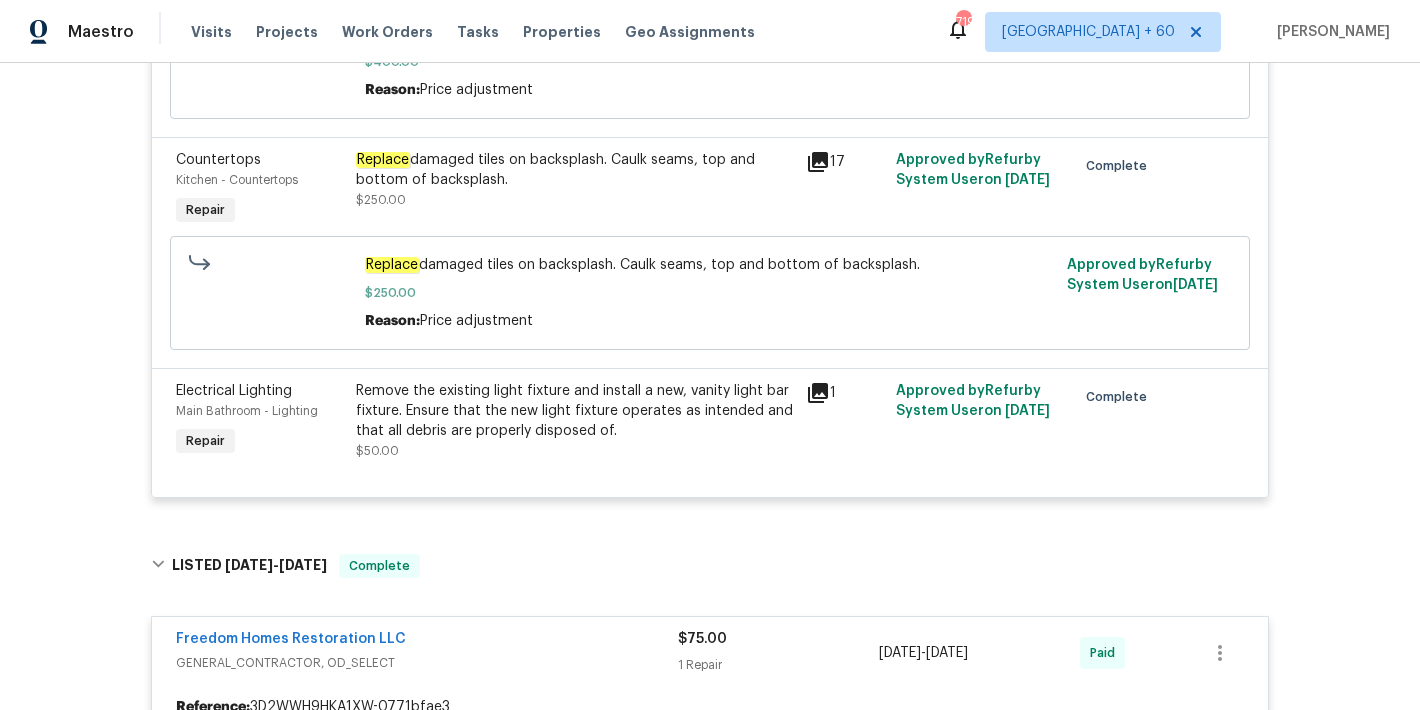 click on "Back to all projects 548 47th Ave N, Saint Petersburg, FL 33703 3 Beds | 2 Baths | Total: 1116 ft² | Above Grade: 1116 ft² |  Basement  Finished: N/A | 1951 Seen today Actions Last Visit Date 7/12/2025  by  Naomi Ferreira   Project Listed   5/16/2025  -  7/14/2025 In Progress Visits Work Orders Maintenance Notes Condition Adjustments Costs Photos Floor Plans Cases LISTED   5/16/25  -  7/14/25 In Progress Massey Services PESTS, BRN_AND_LRR $1,879.00 1 Repair 6/4/2025  -  6/13/2025 Vendor  Accepted Reference:  3D2WWH9HKA1XW-38a5ed7e6 Pest  present Exterior Overall - Pests Repair Please inspect for possible termites $1,879.00   9 Approved by  Refurby System User  on   6/30/2025 Accepted Please inspect for possible termites $1,879.00 Reason:  Fumigation due to dry wood termites Approved by  Refurby System User  on  6/30/2025 Everybody’s Cleaning Services CLEANING, CLEANING_MAINTENANCE $150.00 1 Repair 7/14/2025  -  7/14/2025 Complete Reference:  3D2WWH9HKA1XW-ff2776558 Initial cleaning Repair water $150.00" at bounding box center [710, 386] 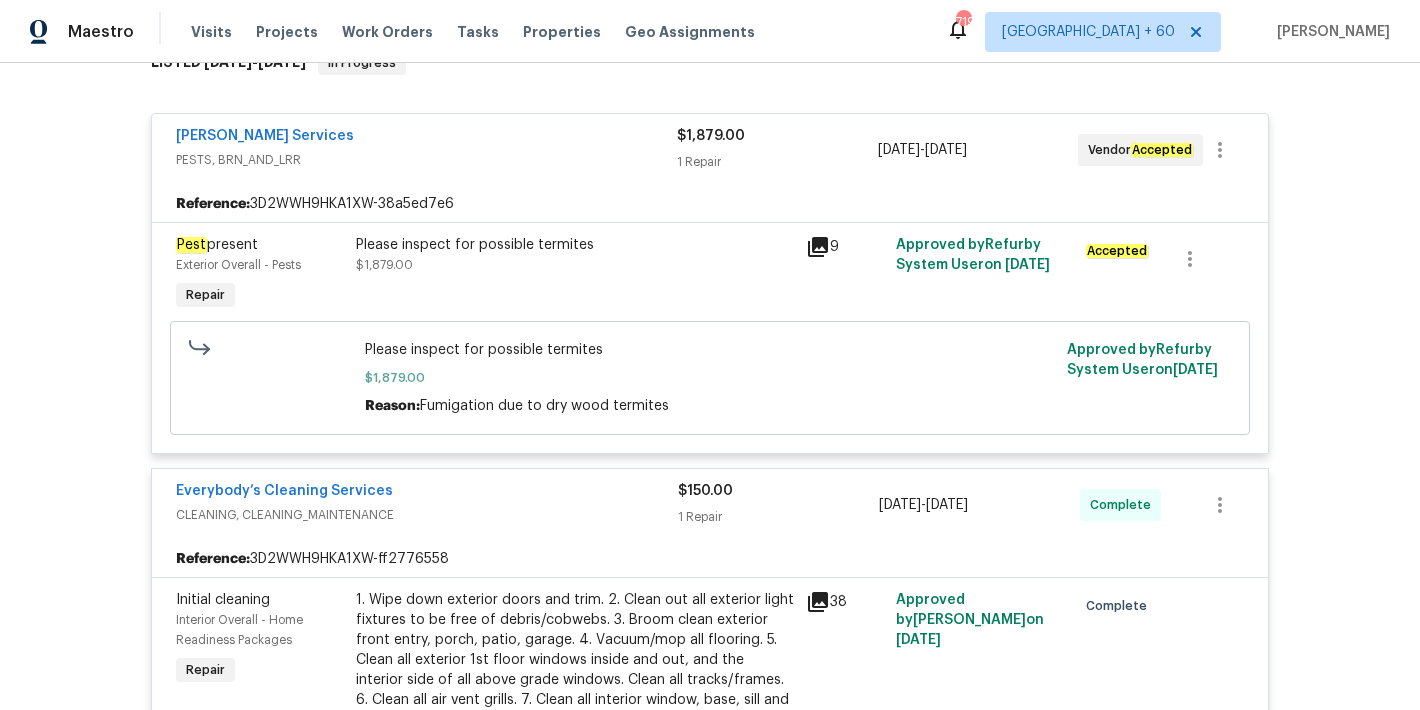 scroll, scrollTop: 270, scrollLeft: 0, axis: vertical 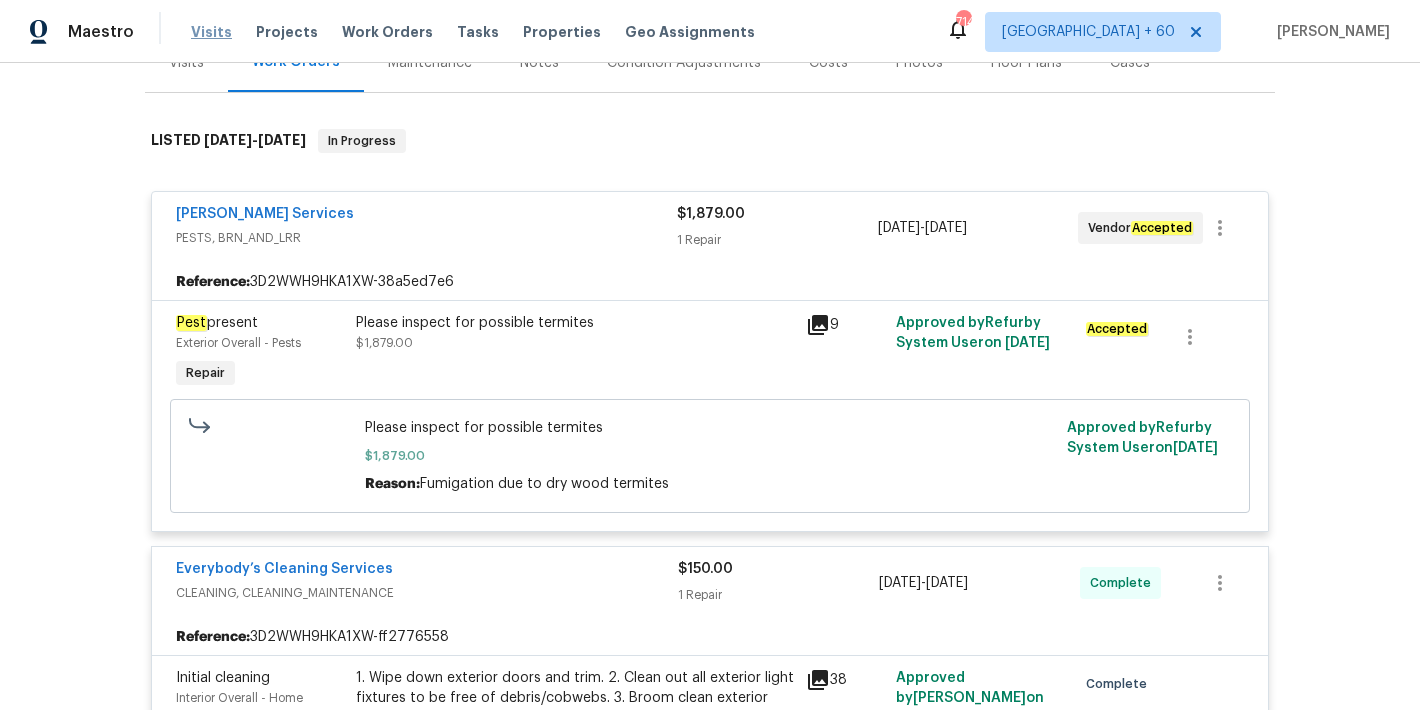 click on "Visits" at bounding box center [211, 32] 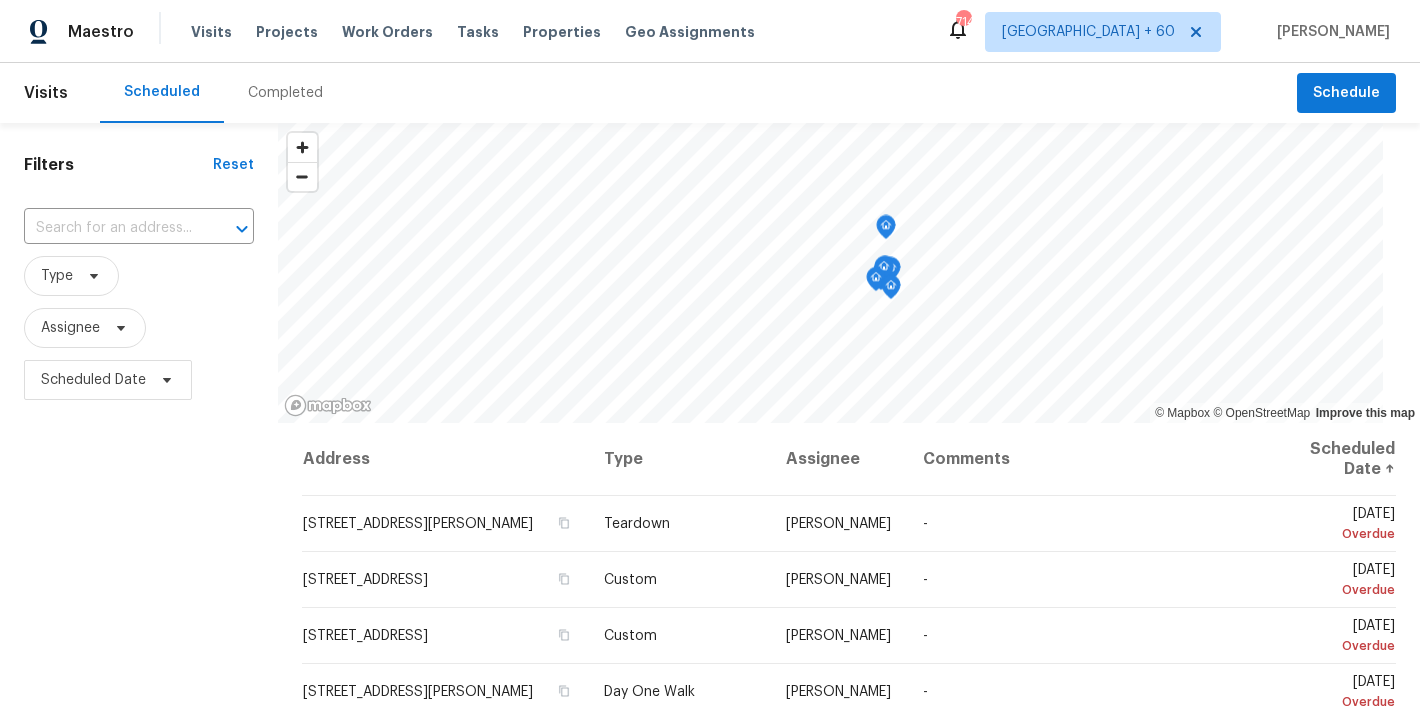 click on "Completed" at bounding box center (285, 93) 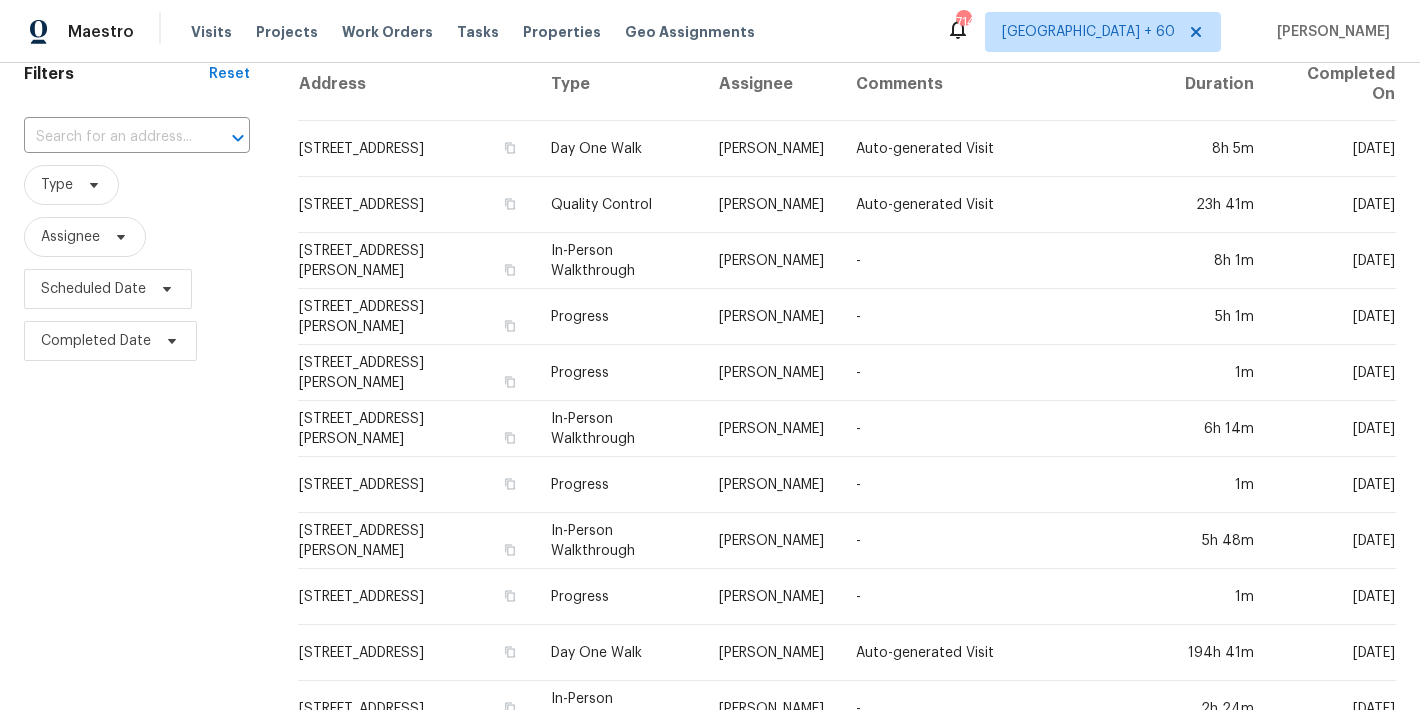 scroll, scrollTop: 196, scrollLeft: 0, axis: vertical 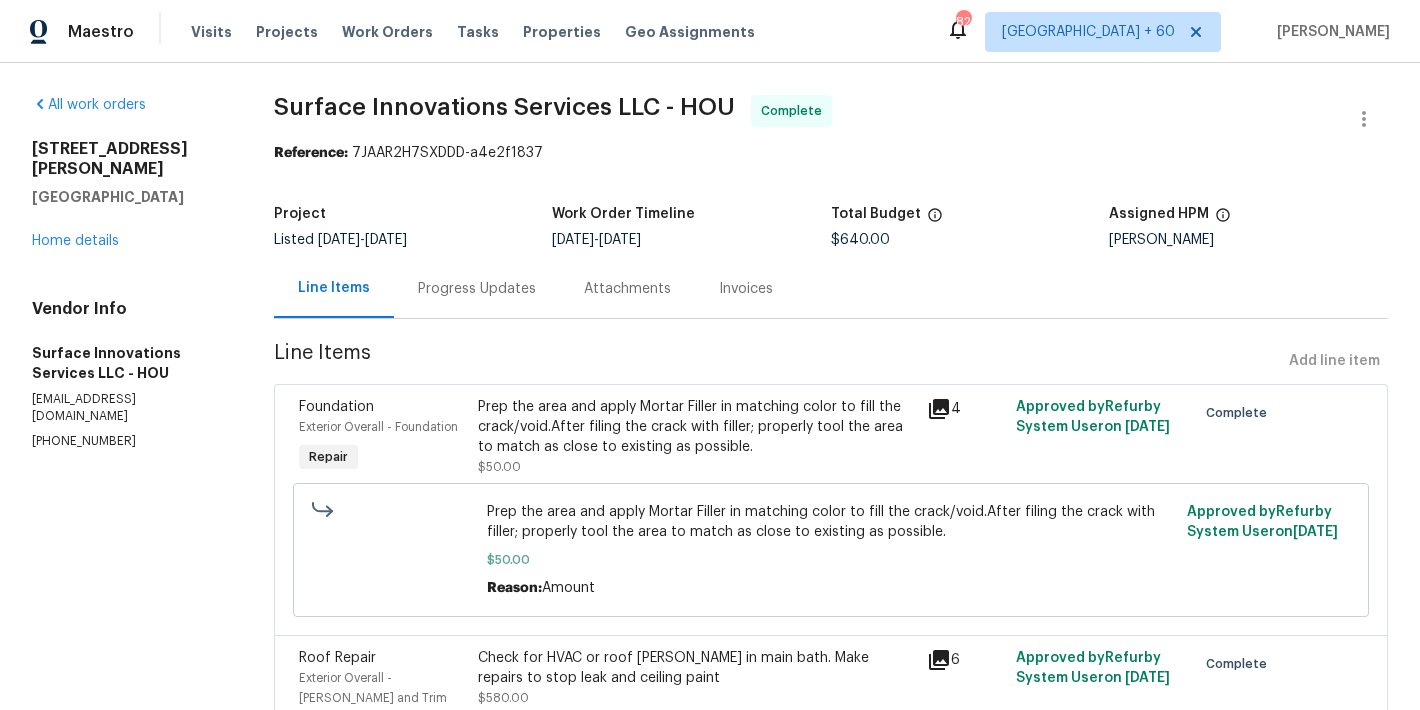 click on "Progress Updates" at bounding box center (477, 289) 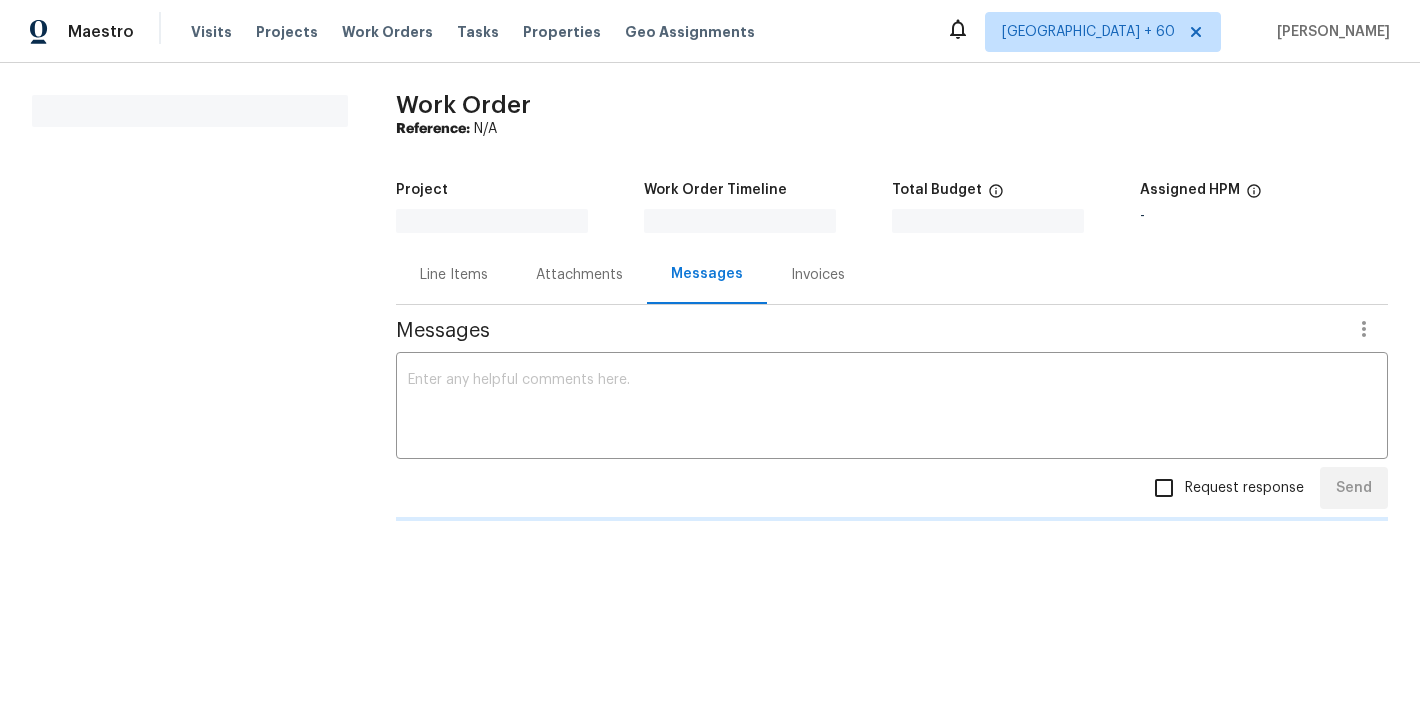scroll, scrollTop: 0, scrollLeft: 0, axis: both 